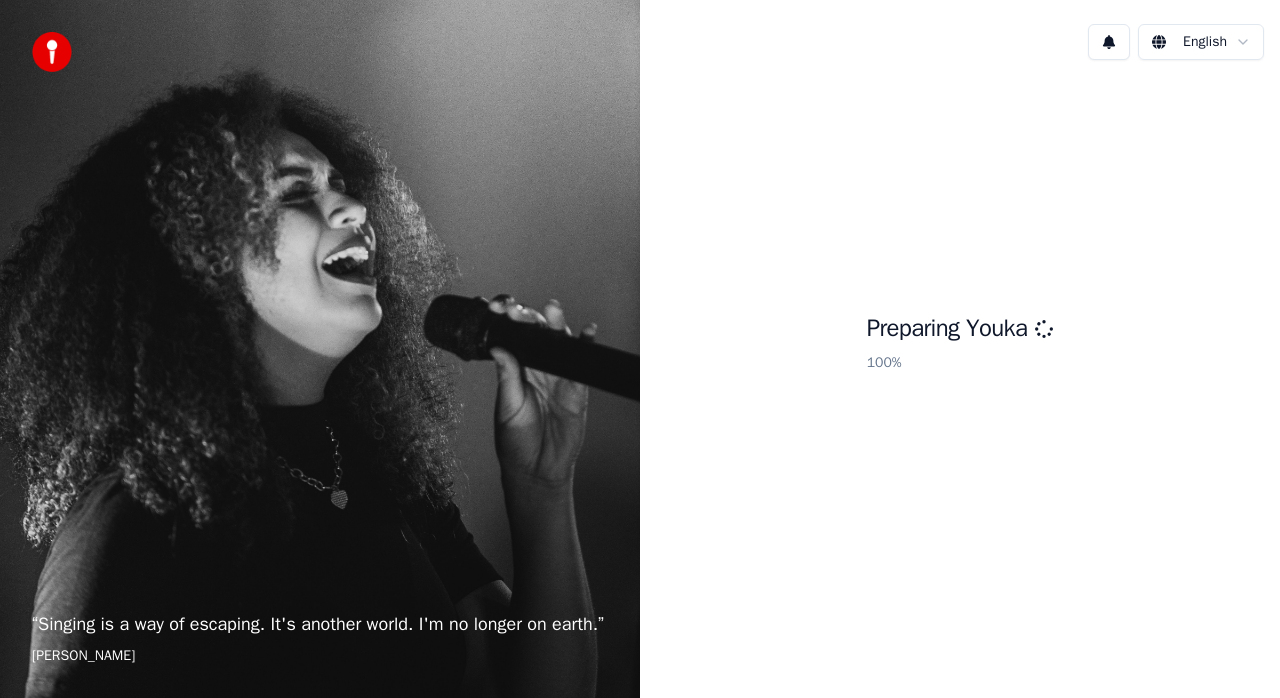 scroll, scrollTop: 0, scrollLeft: 0, axis: both 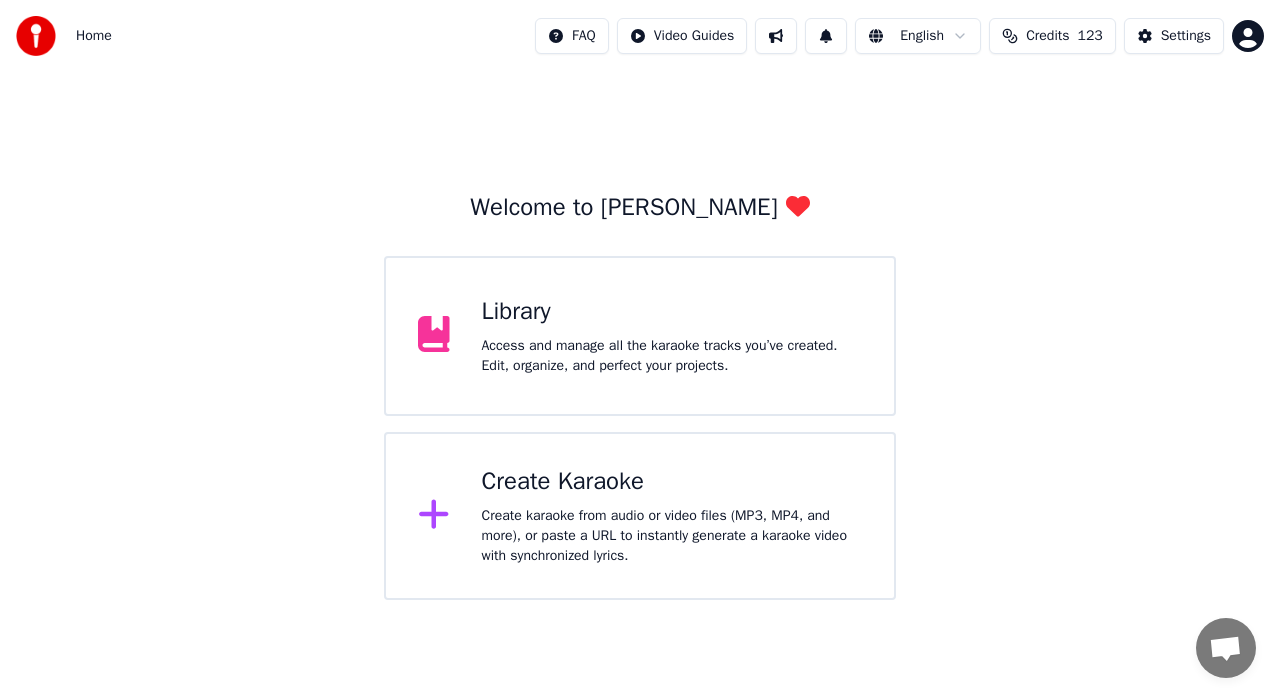 click on "Access and manage all the karaoke tracks you’ve created. Edit, organize, and perfect your projects." at bounding box center (672, 356) 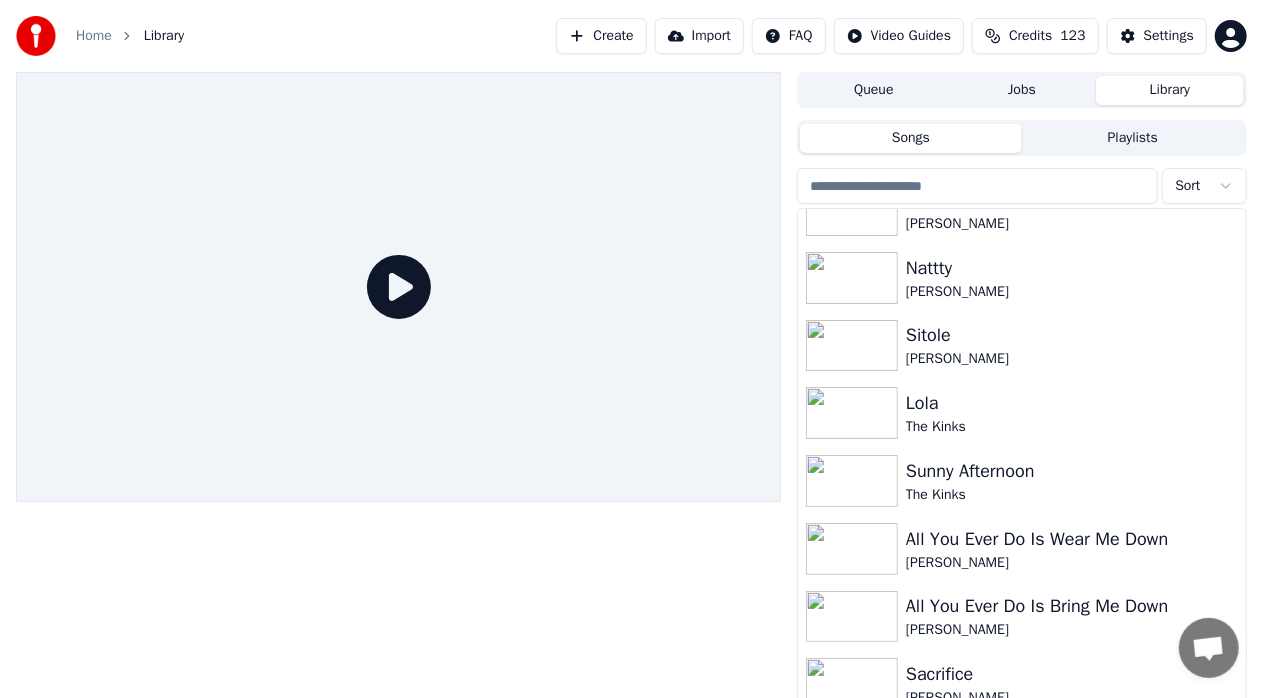 scroll, scrollTop: 232, scrollLeft: 0, axis: vertical 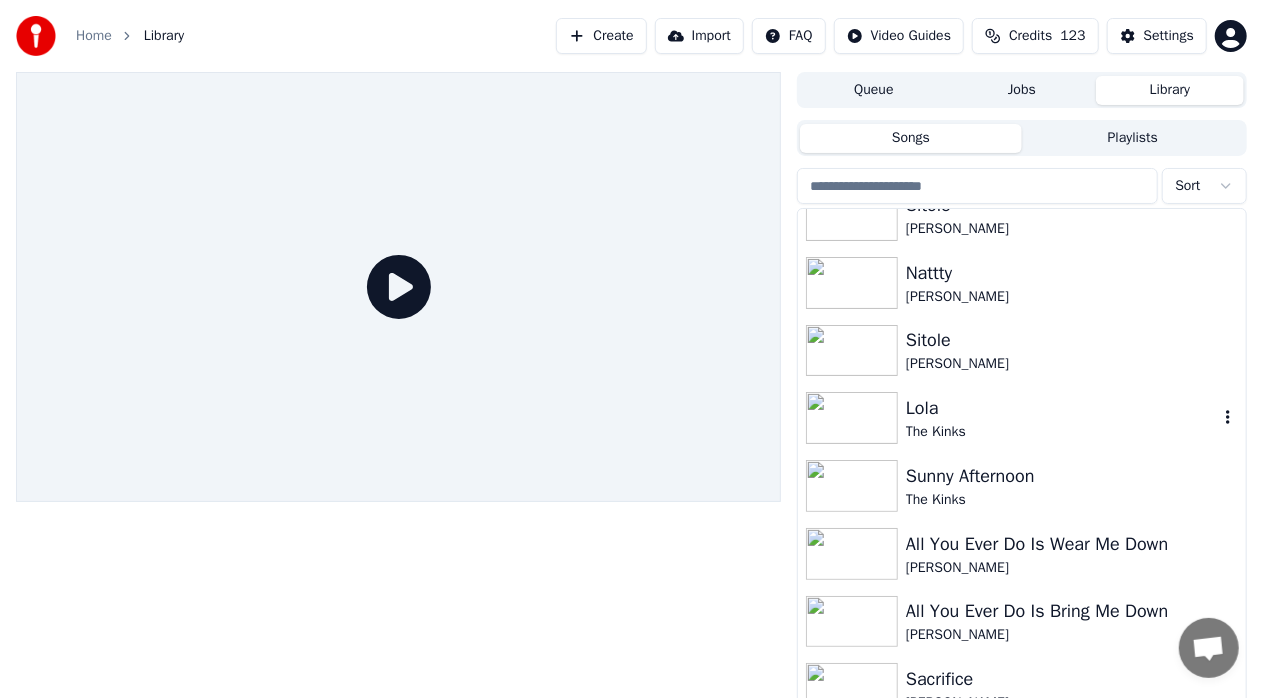 click at bounding box center [852, 418] 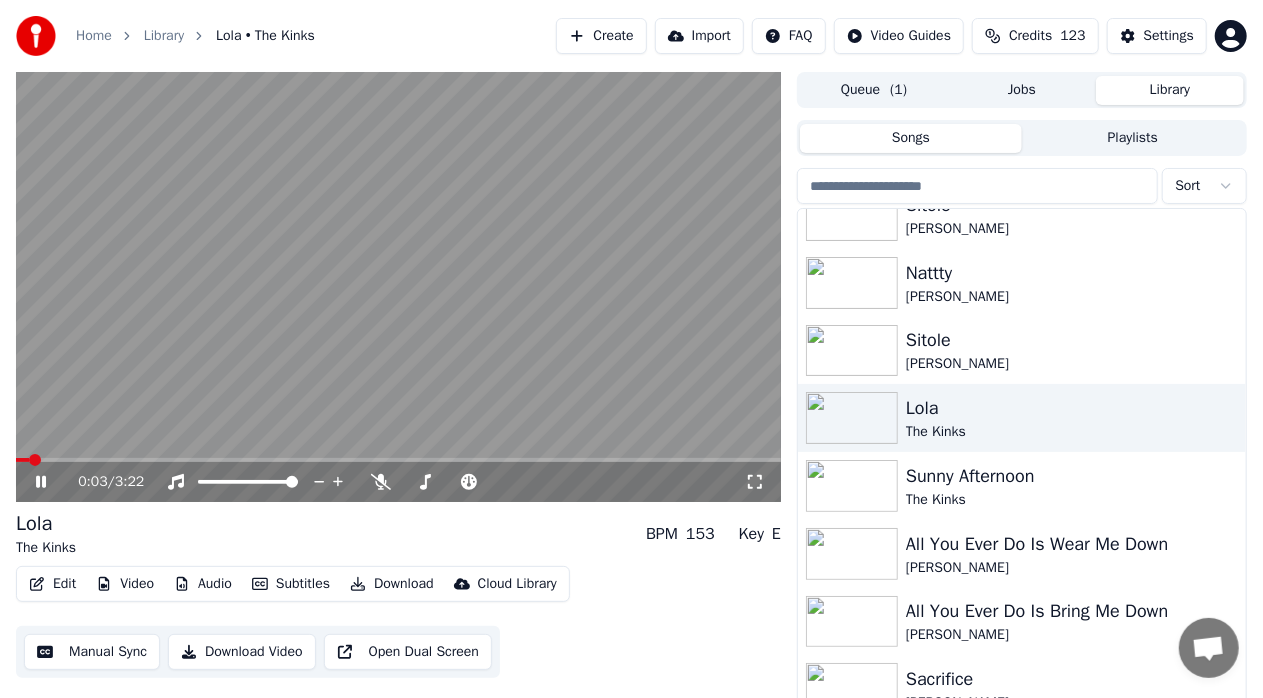 click 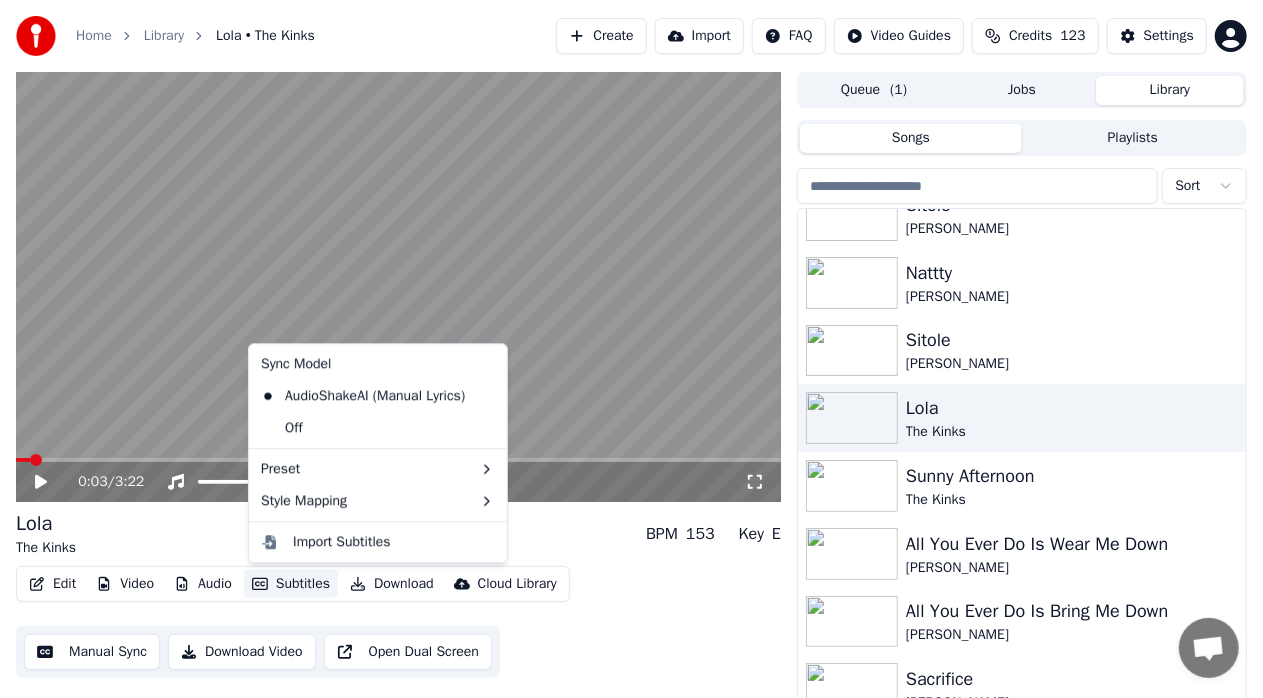 click on "Subtitles" at bounding box center [291, 584] 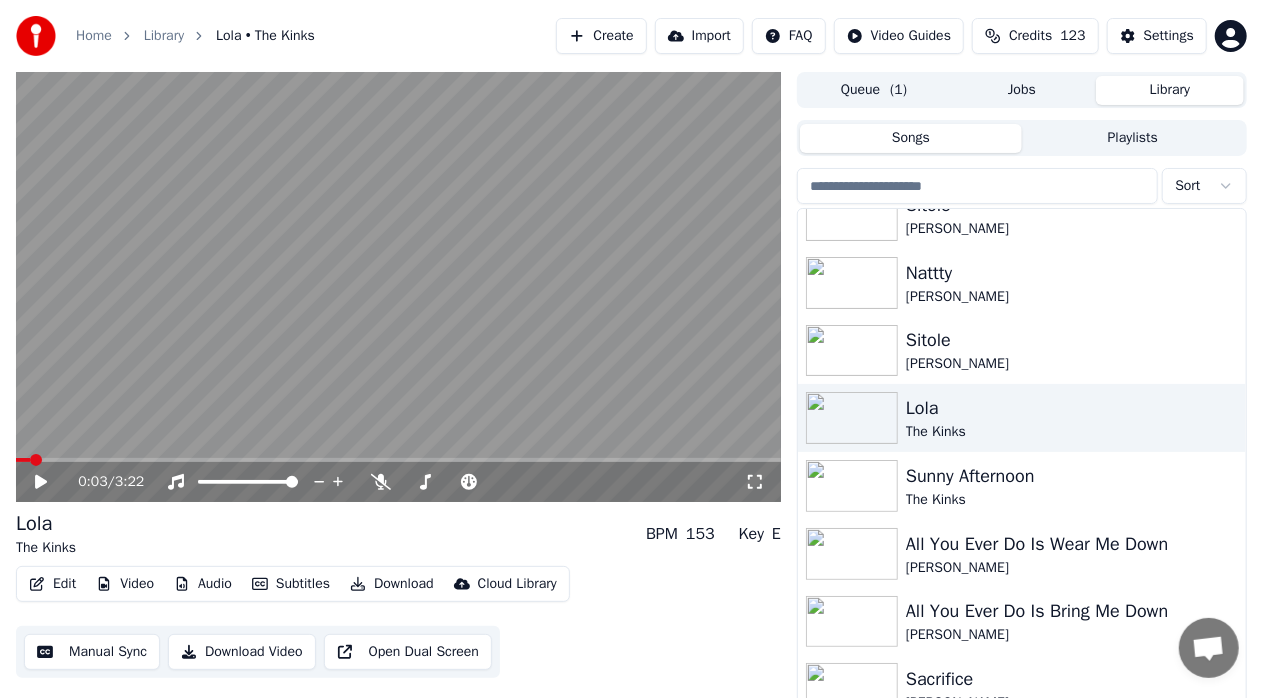 click on "Edit Video Audio Subtitles Download Cloud Library Manual Sync Download Video Open Dual Screen" at bounding box center [398, 622] 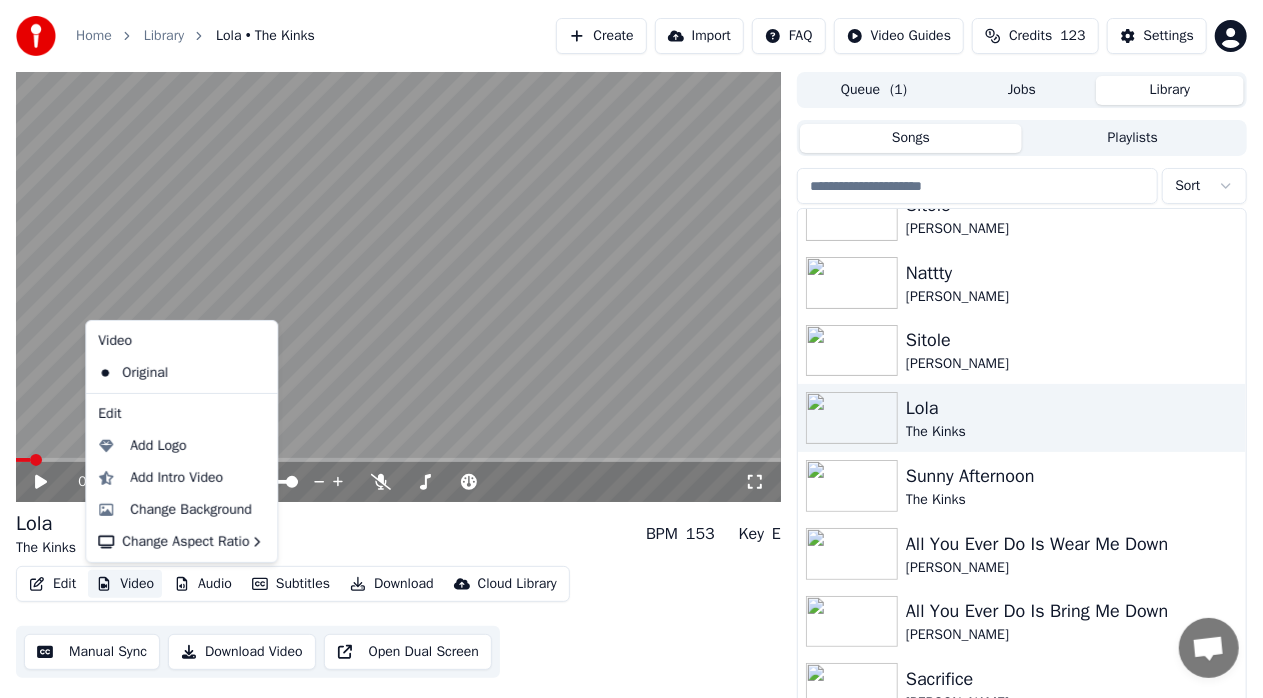 click on "Video" at bounding box center [125, 584] 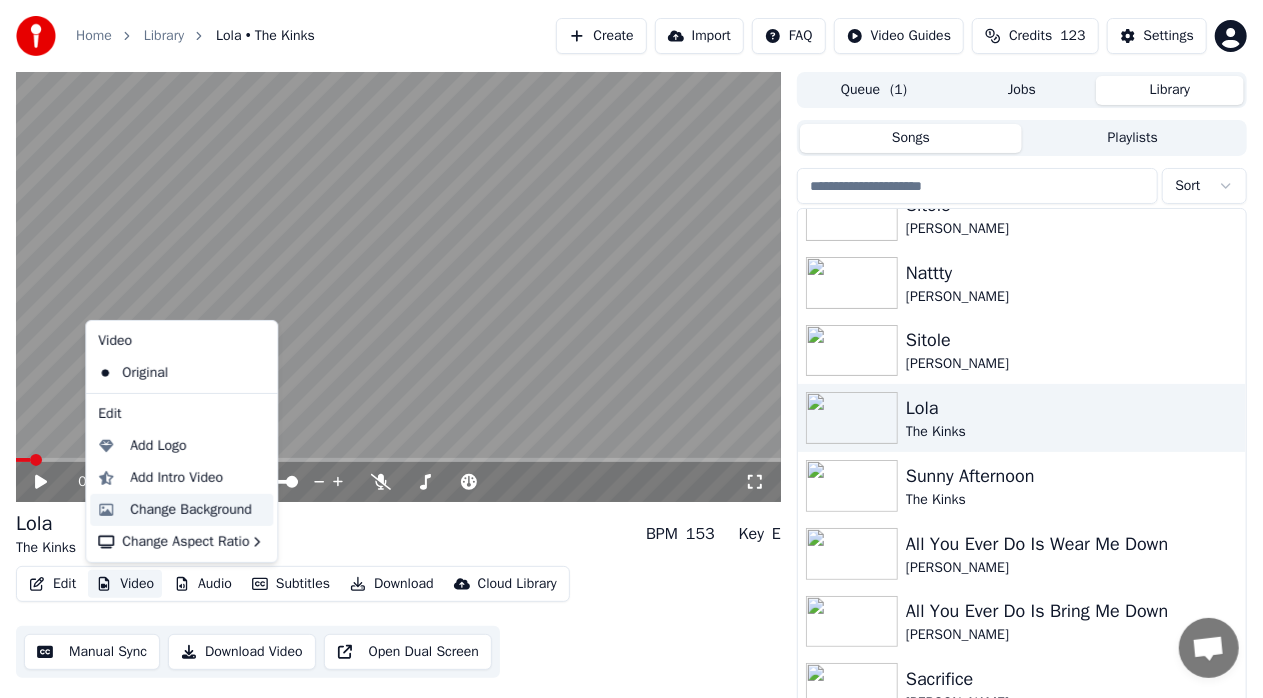 click on "Change Background" at bounding box center [191, 510] 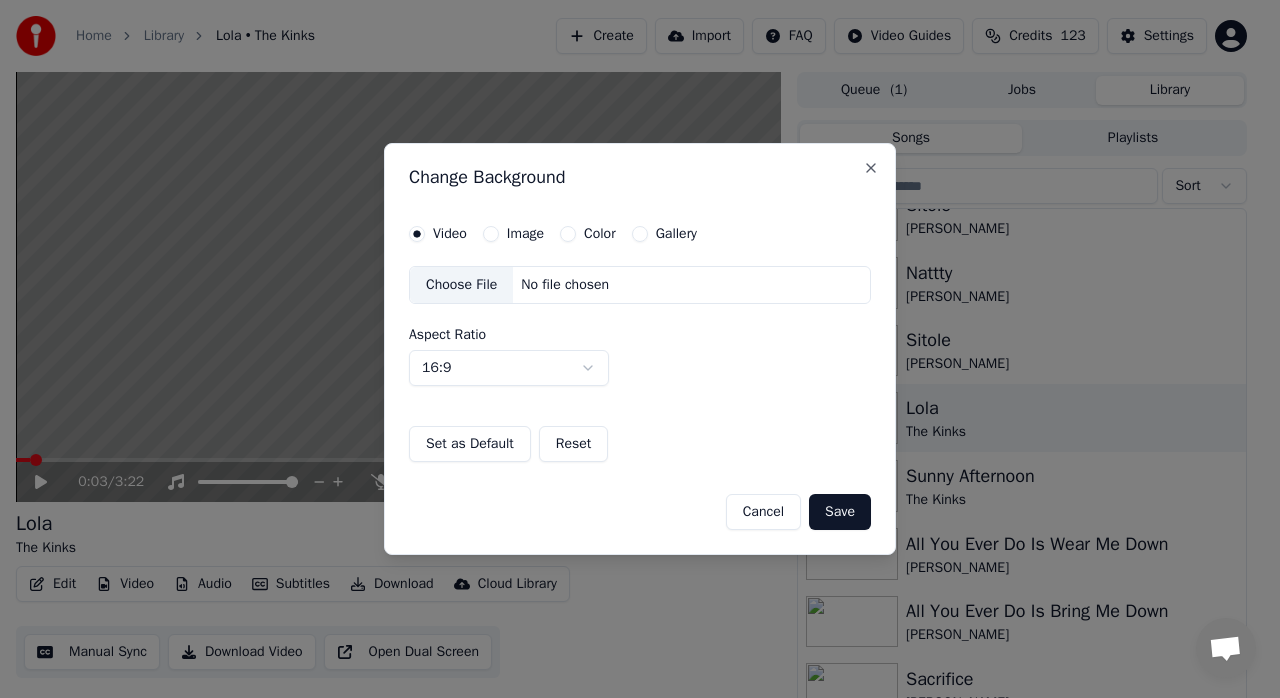 click on "Image" at bounding box center [525, 234] 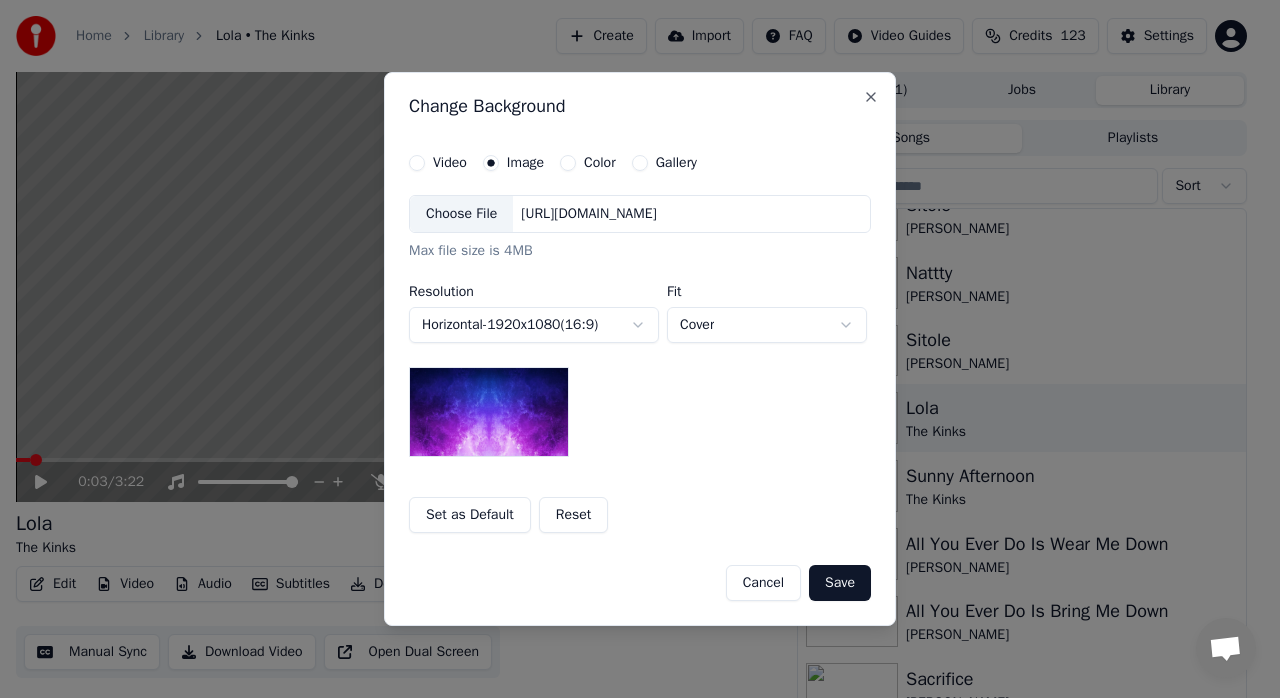 click on "Color" at bounding box center [600, 163] 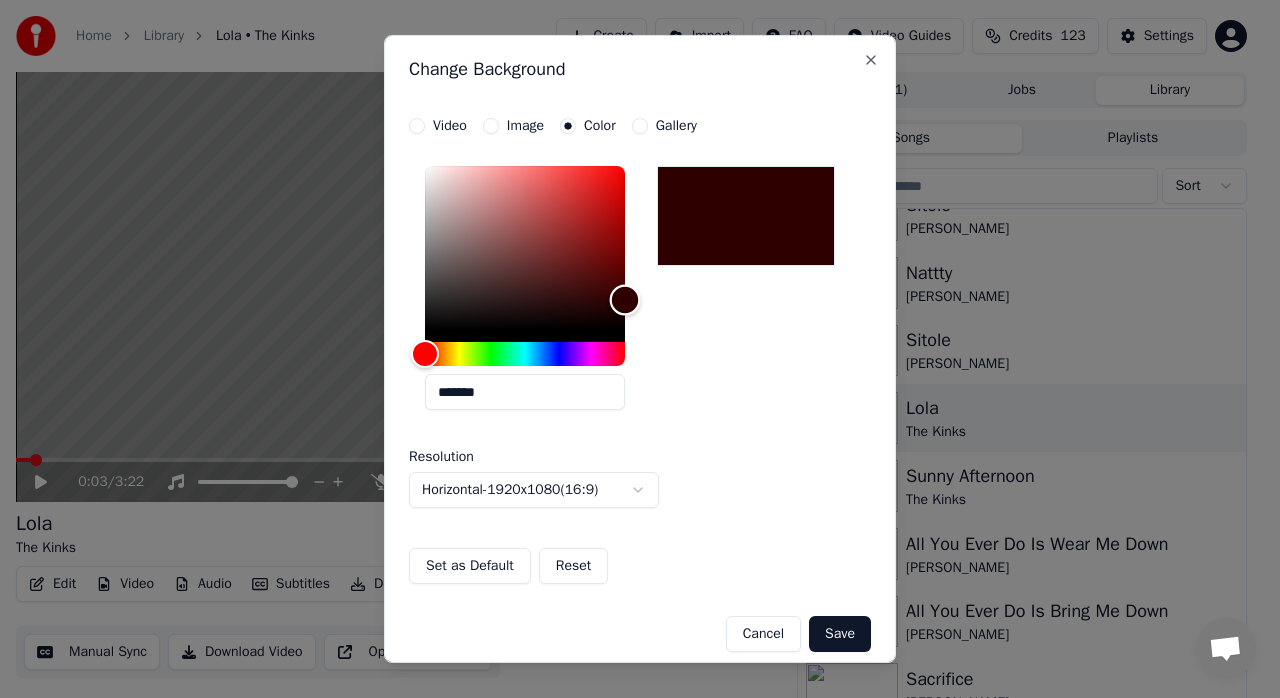 type on "*******" 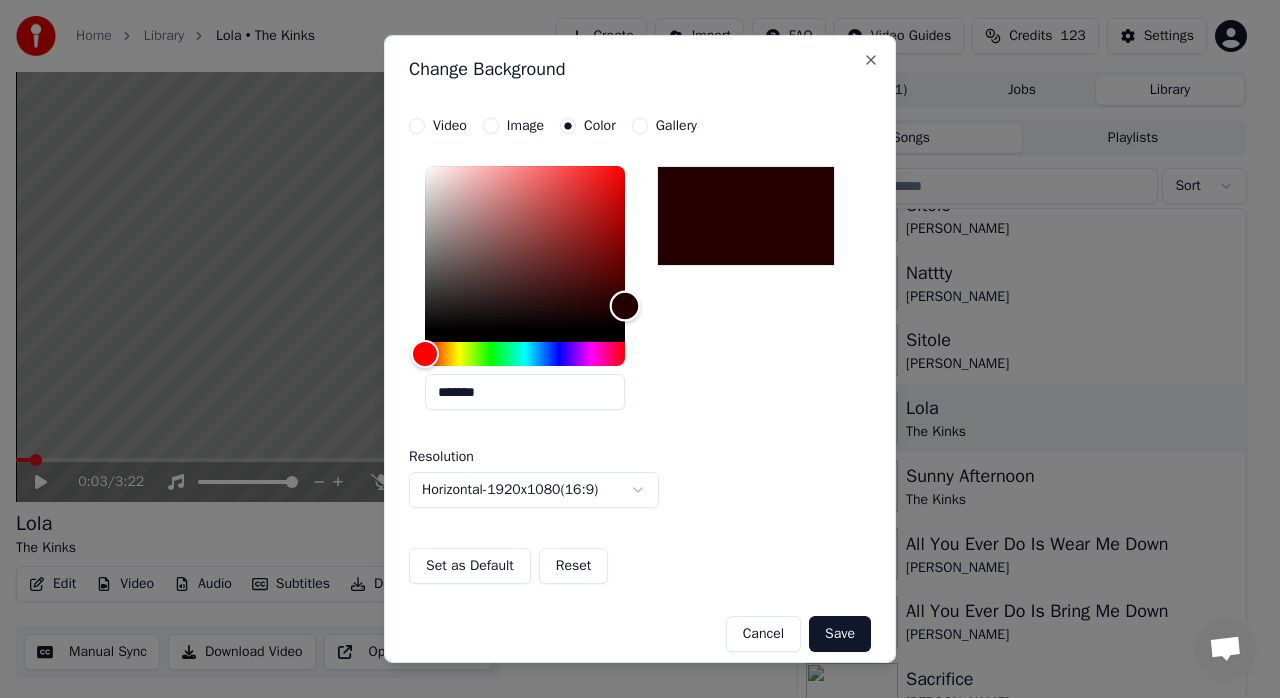 drag, startPoint x: 425, startPoint y: 329, endPoint x: 653, endPoint y: 306, distance: 229.15715 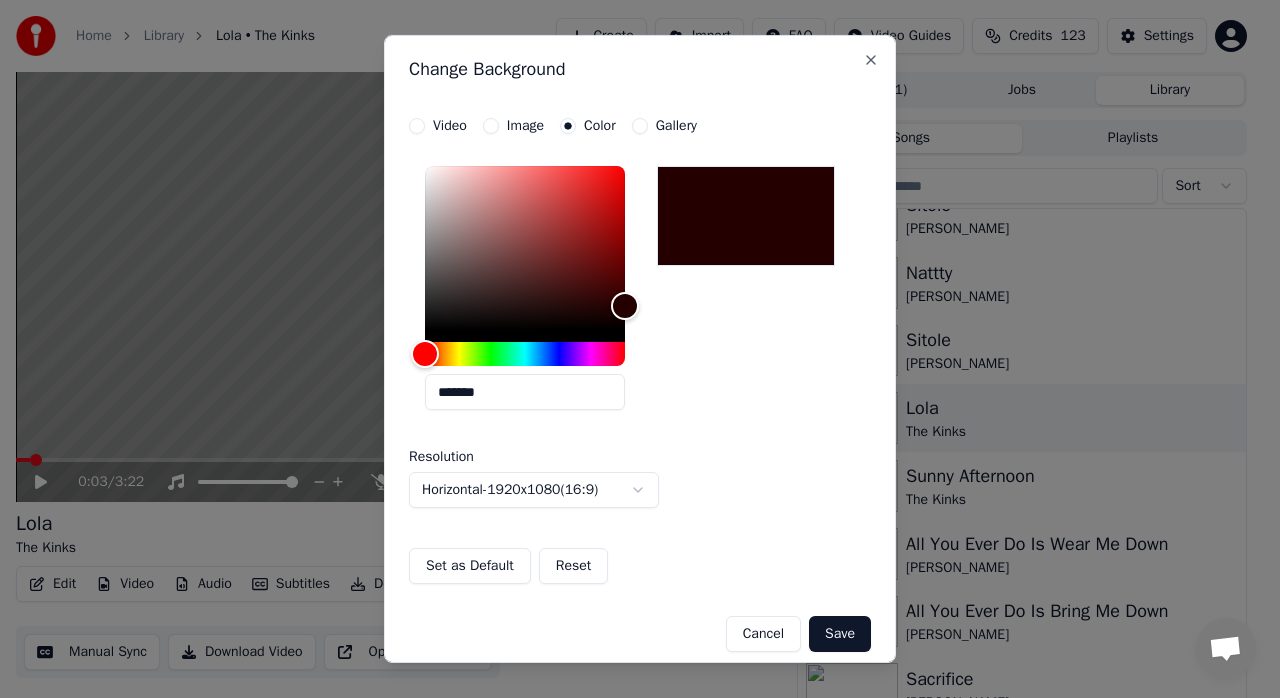 click on "Gallery" at bounding box center [676, 126] 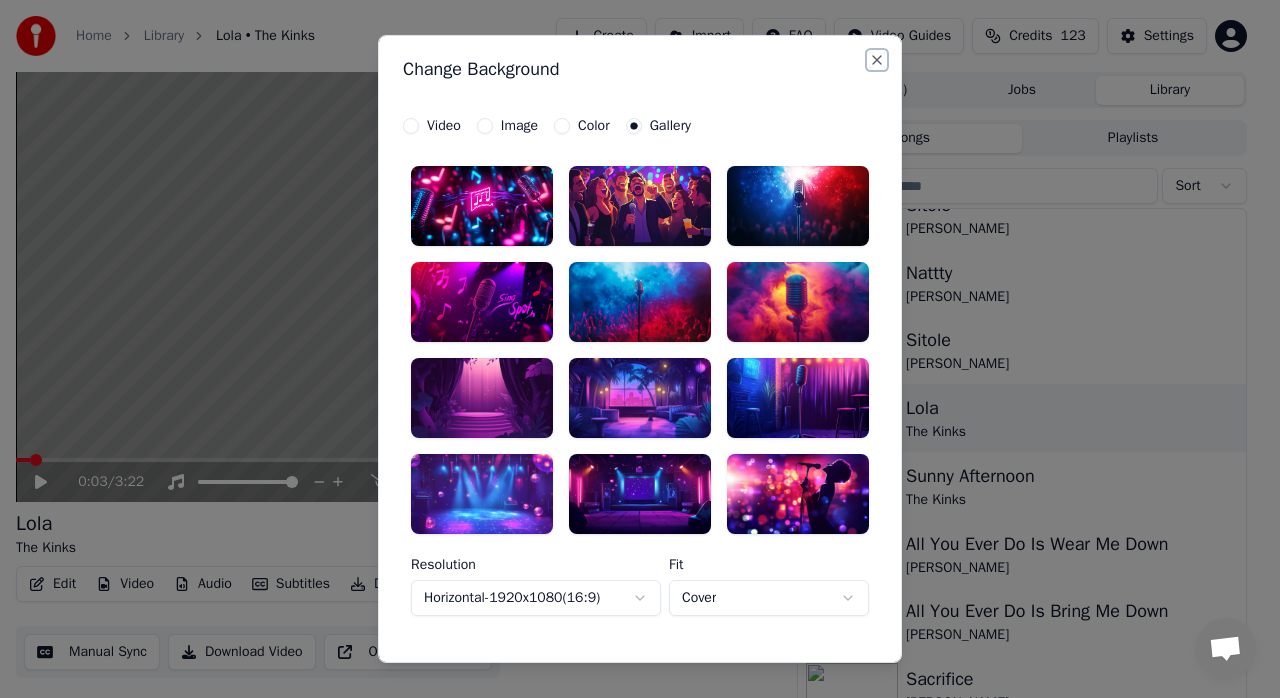 click on "Close" at bounding box center [877, 60] 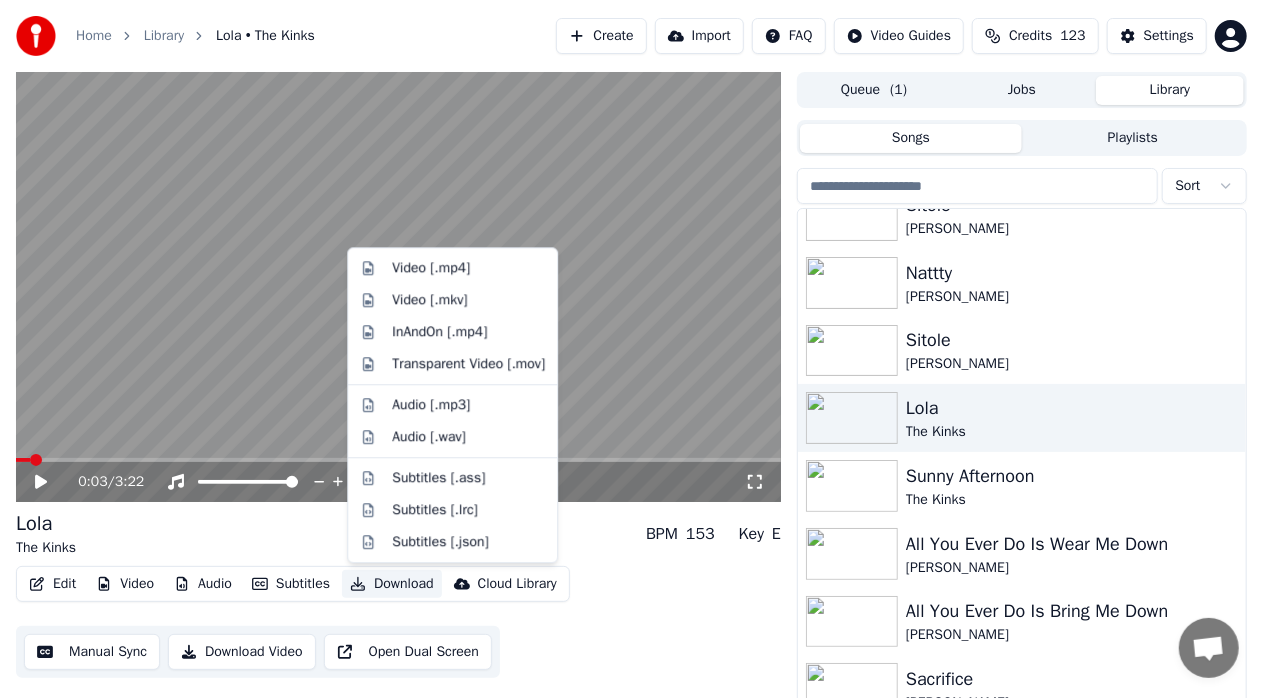 click on "Download" at bounding box center (392, 584) 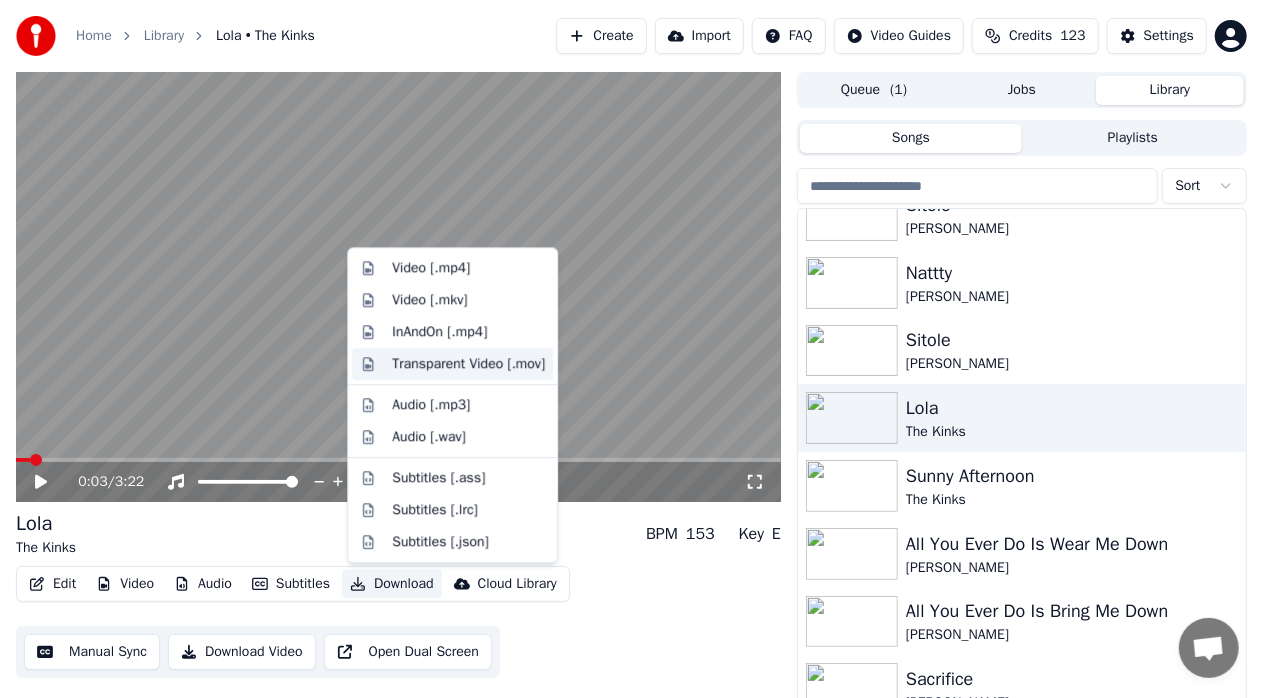 click on "Transparent Video [.mov]" at bounding box center (468, 364) 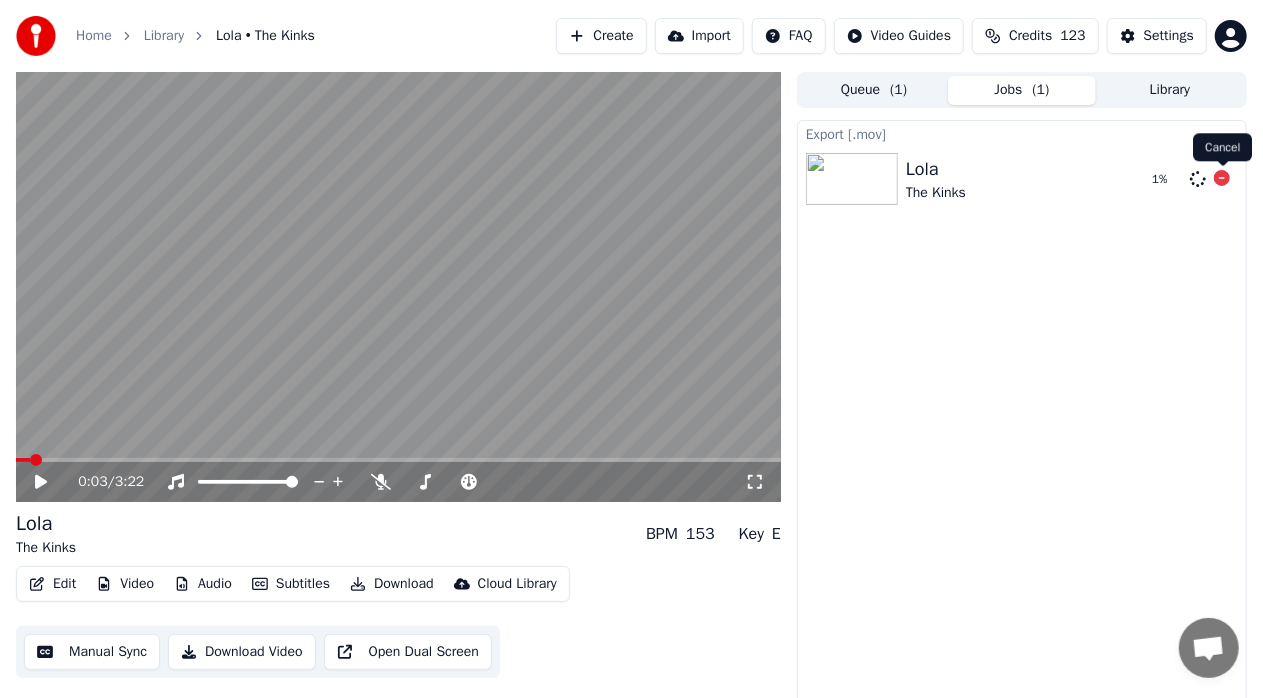 click 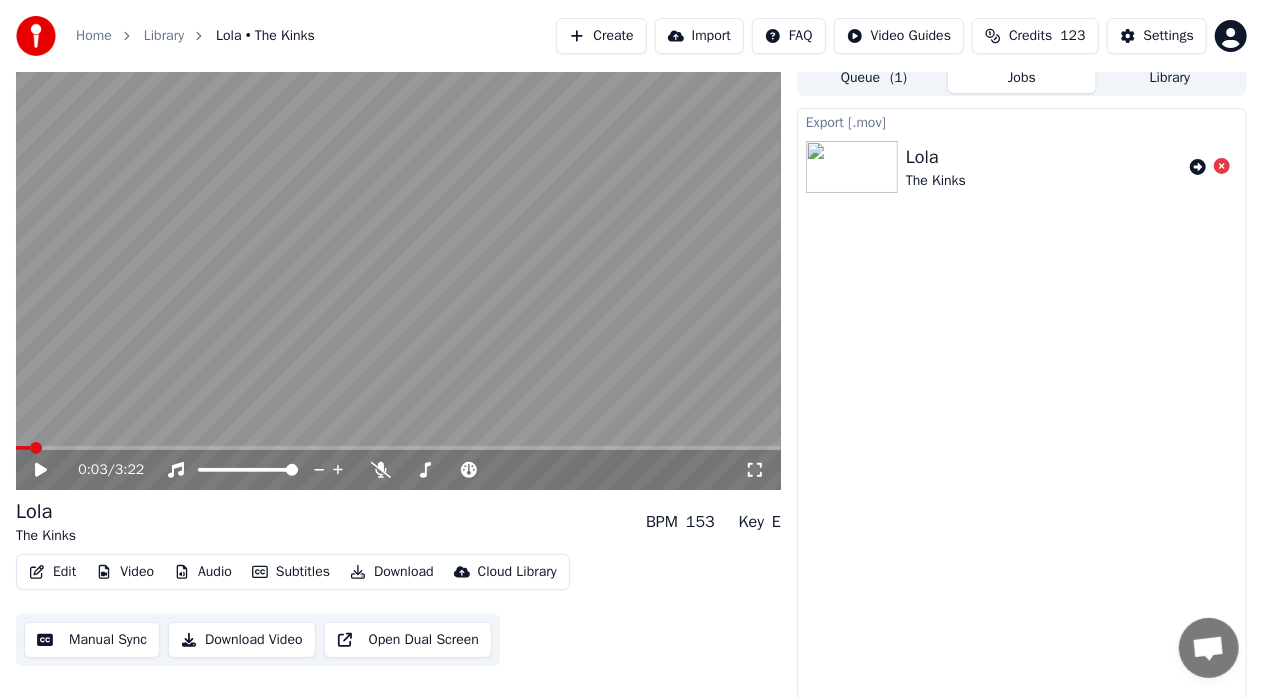 scroll, scrollTop: 15, scrollLeft: 0, axis: vertical 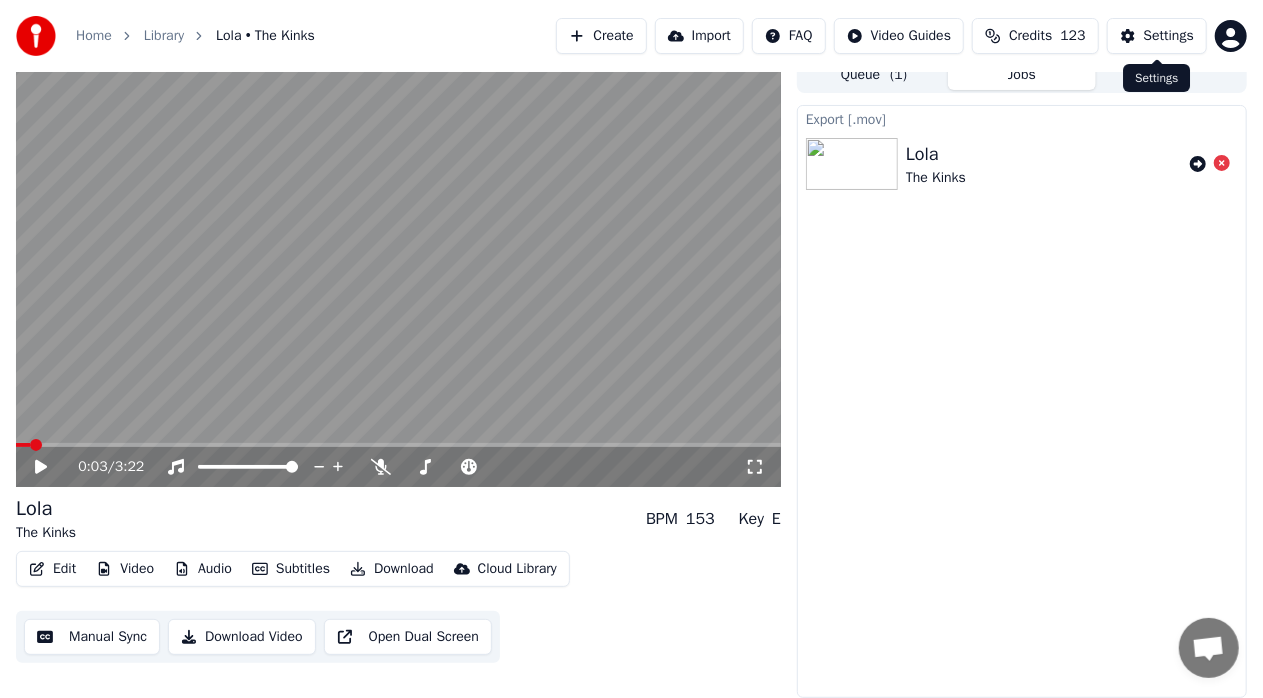 click on "Settings" at bounding box center (1169, 36) 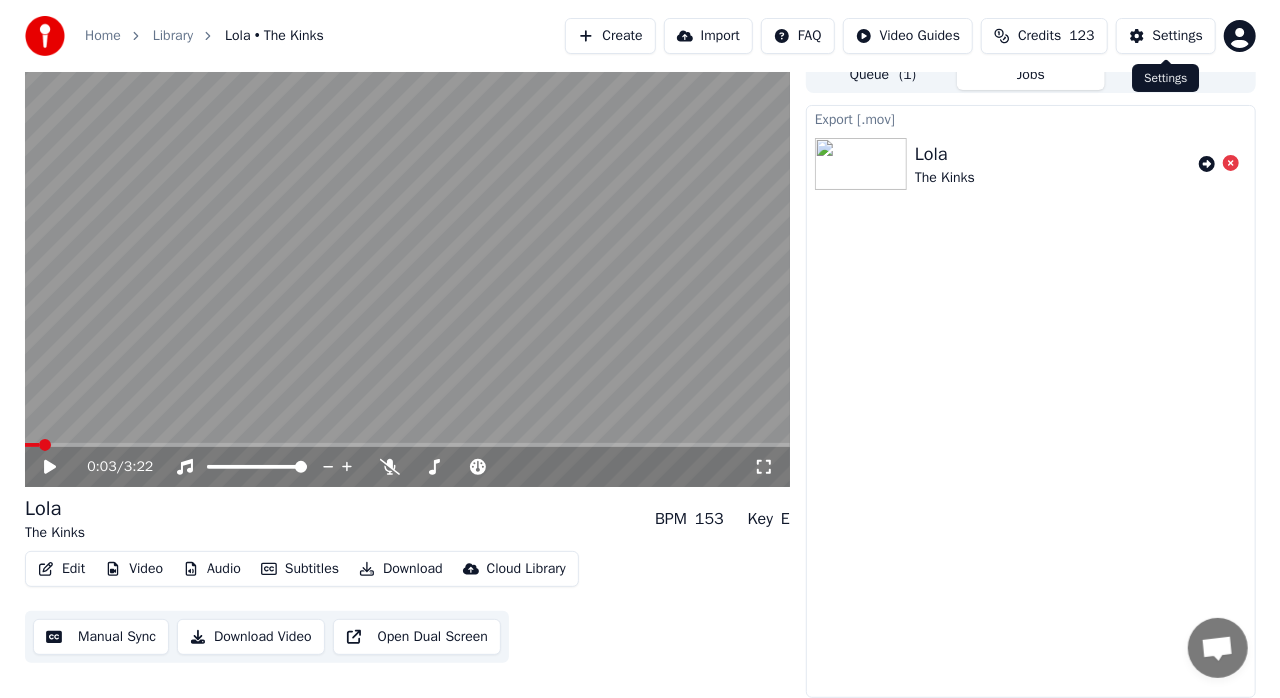 scroll, scrollTop: 0, scrollLeft: 0, axis: both 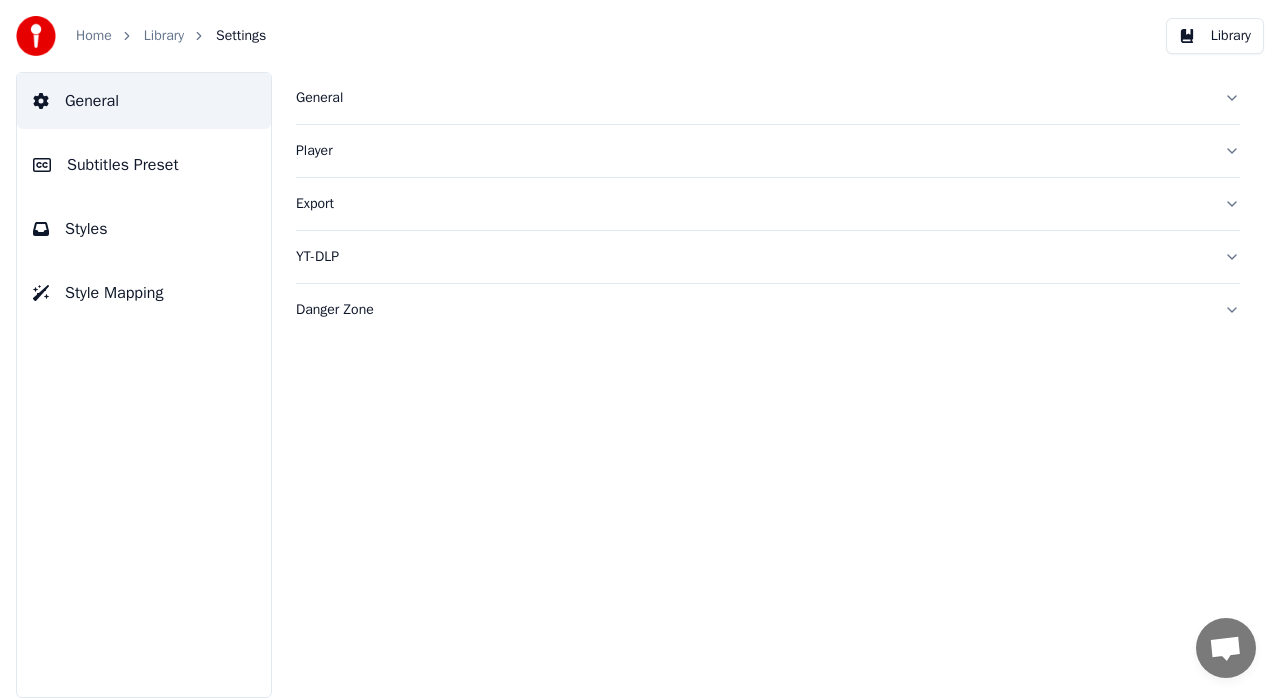 click on "General" at bounding box center [752, 98] 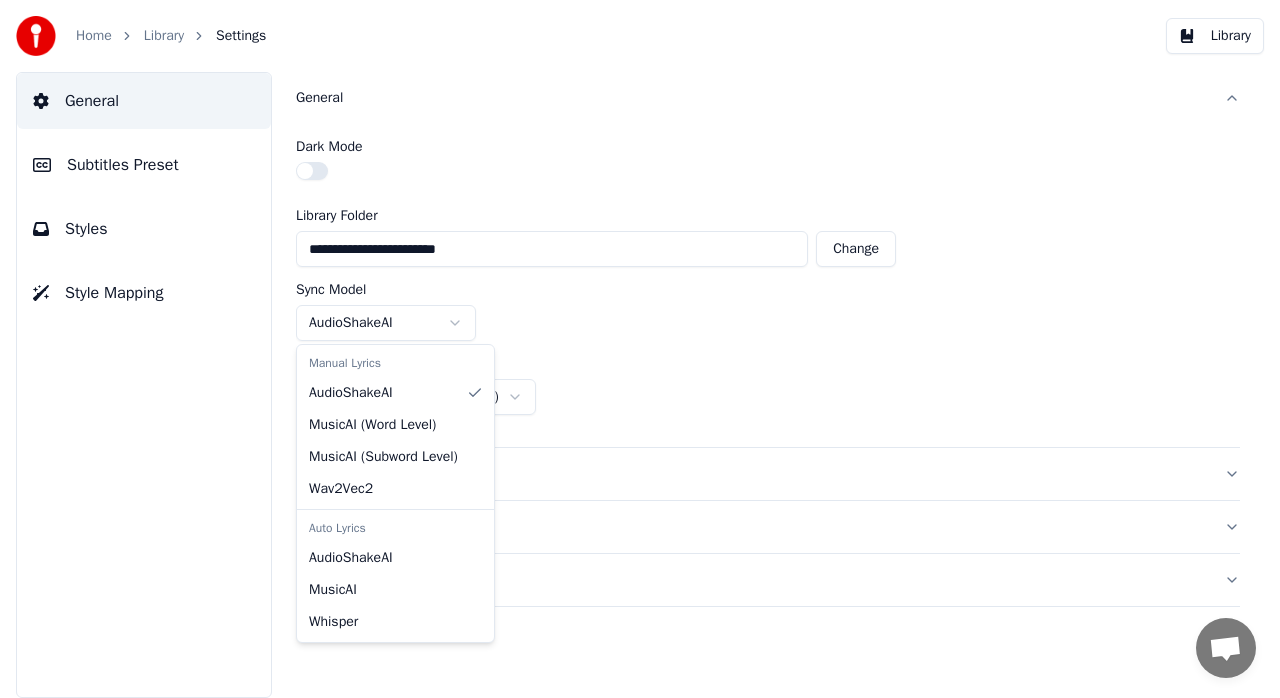 click on "**********" at bounding box center (640, 349) 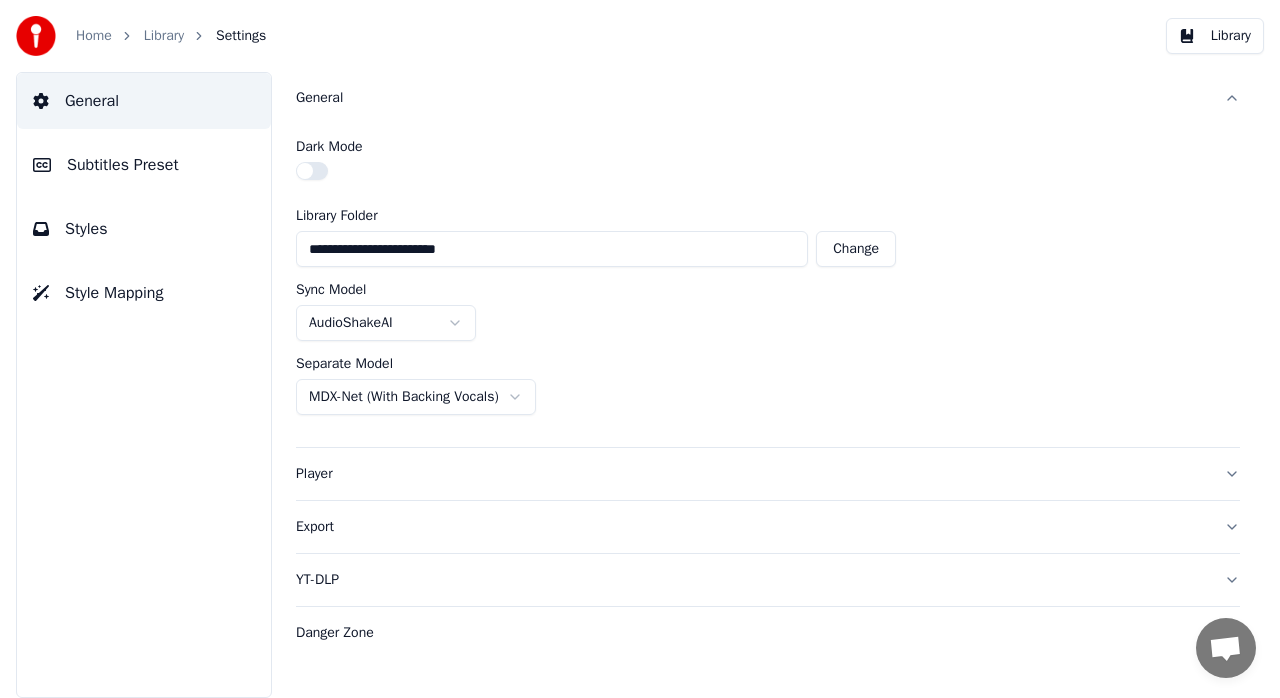 click on "**********" at bounding box center [640, 349] 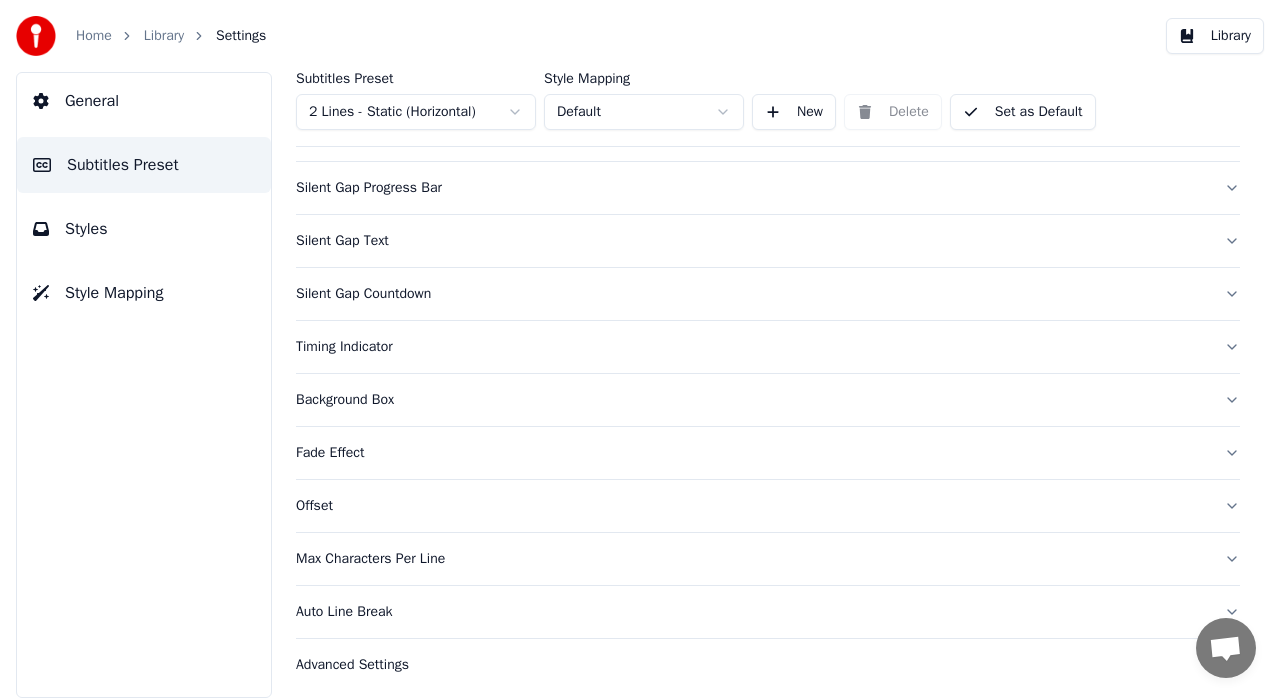 scroll, scrollTop: 188, scrollLeft: 0, axis: vertical 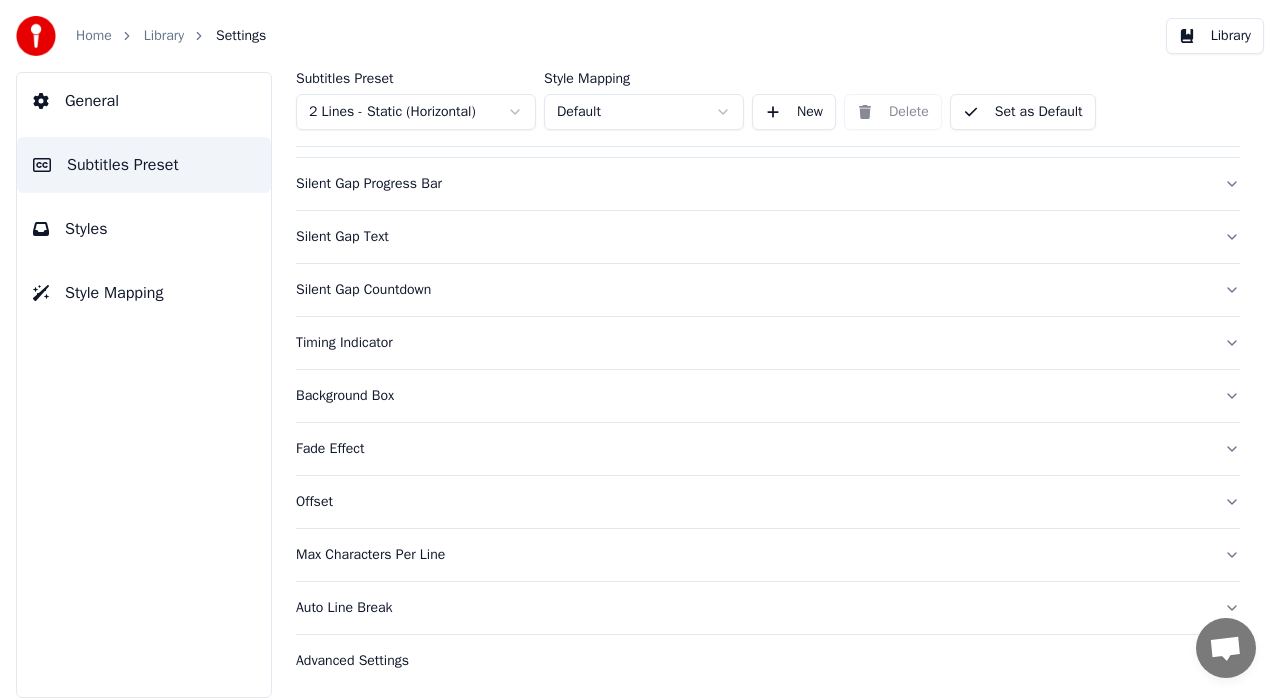 click on "Background Box" at bounding box center (768, 396) 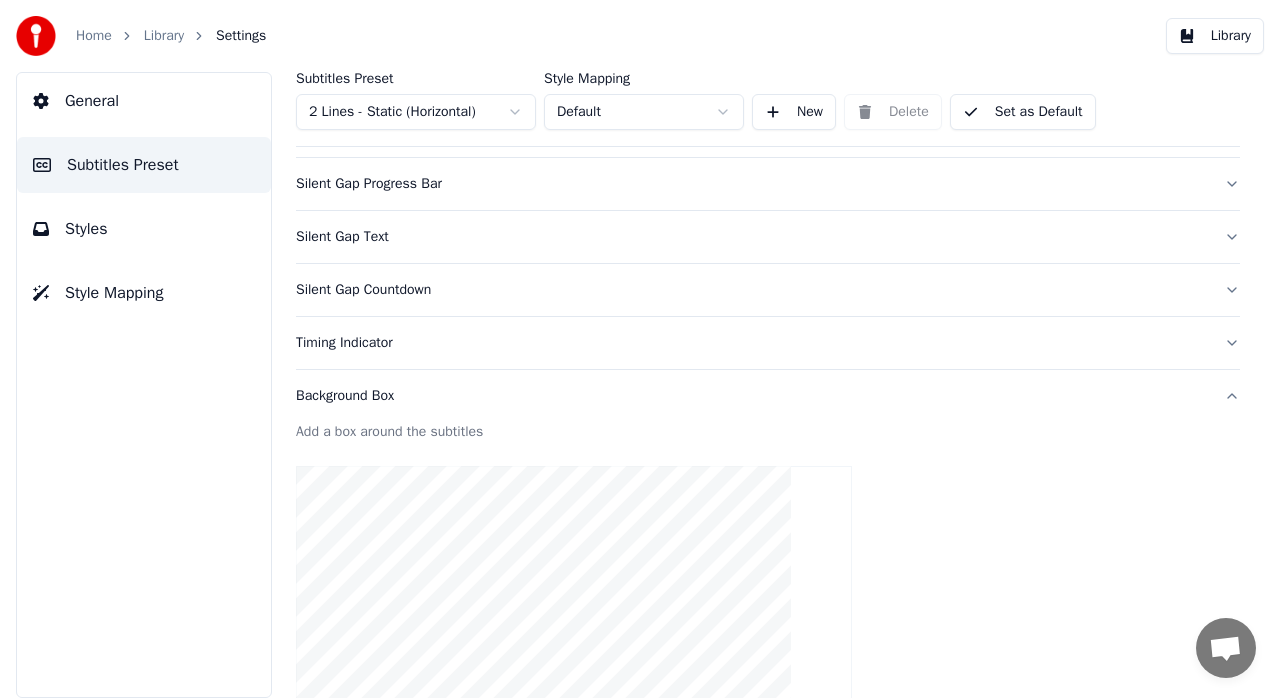 click on "Background Box" at bounding box center (768, 396) 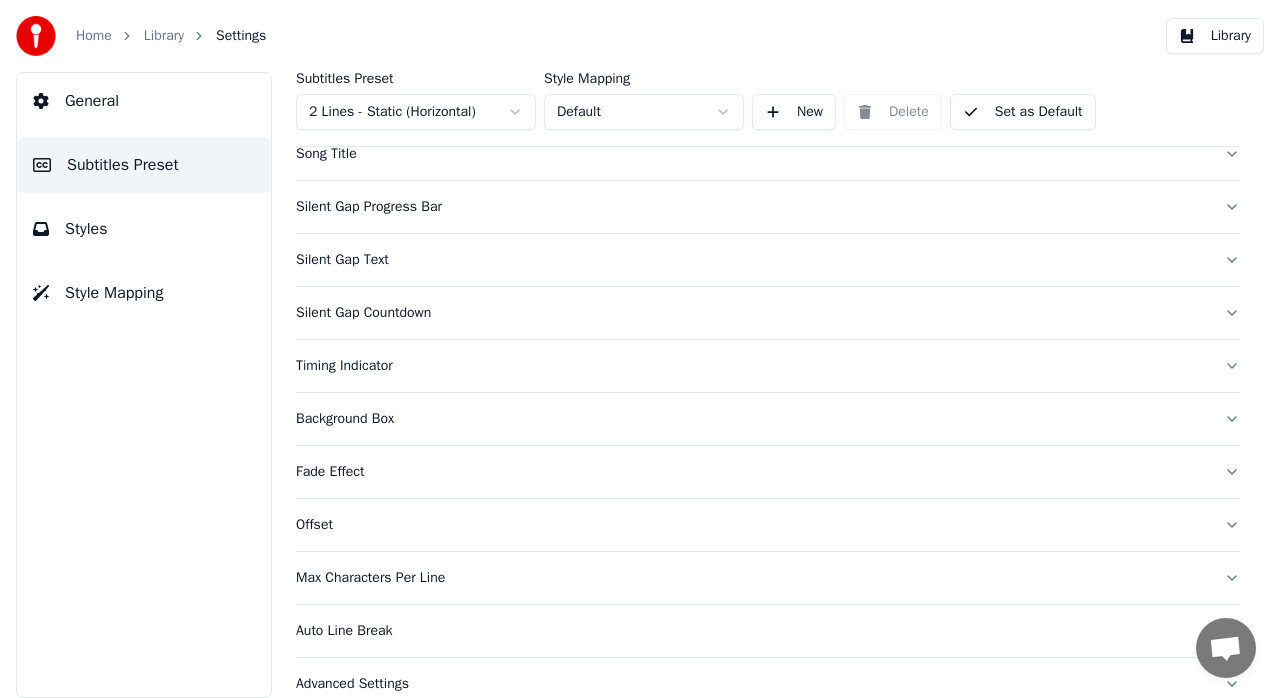 scroll, scrollTop: 188, scrollLeft: 0, axis: vertical 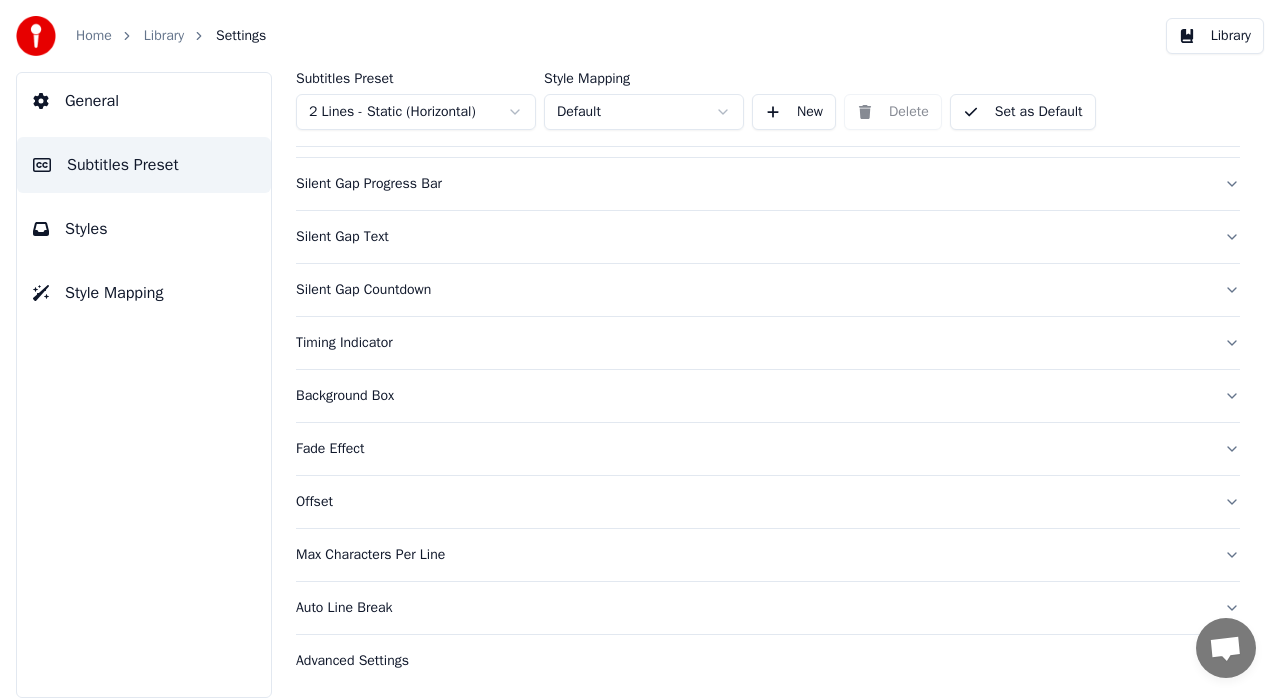 click on "Advanced Settings" at bounding box center (752, 661) 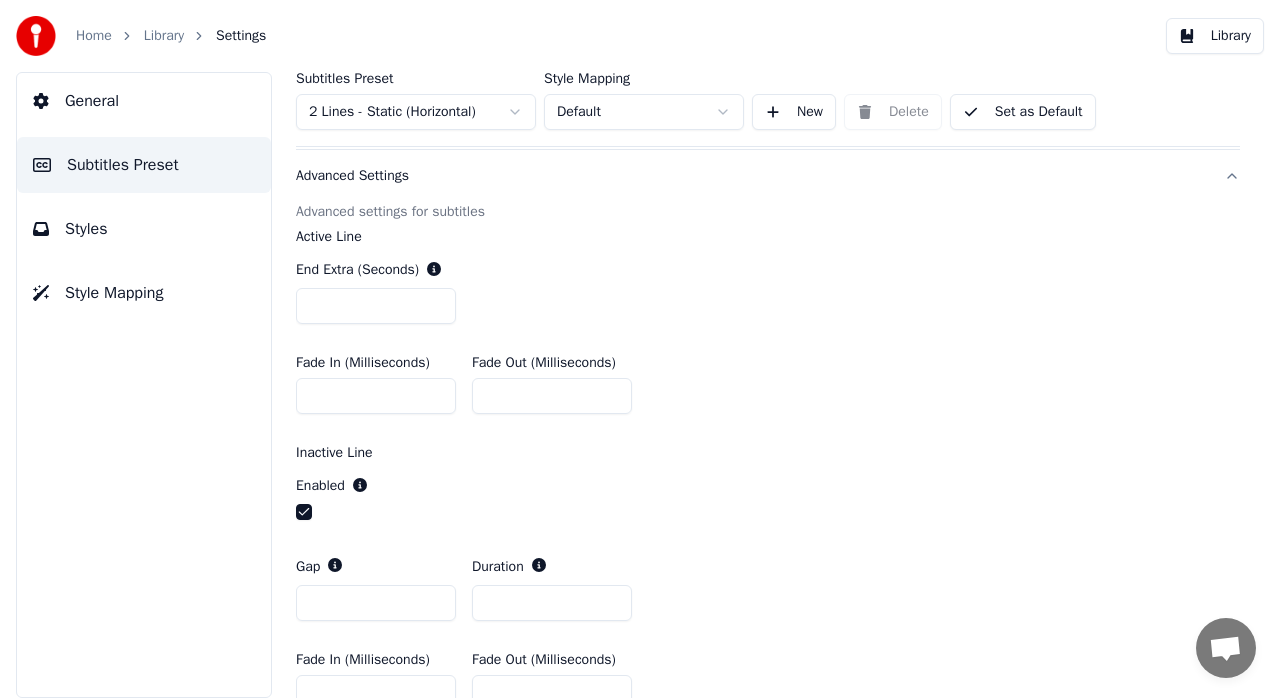 scroll, scrollTop: 672, scrollLeft: 0, axis: vertical 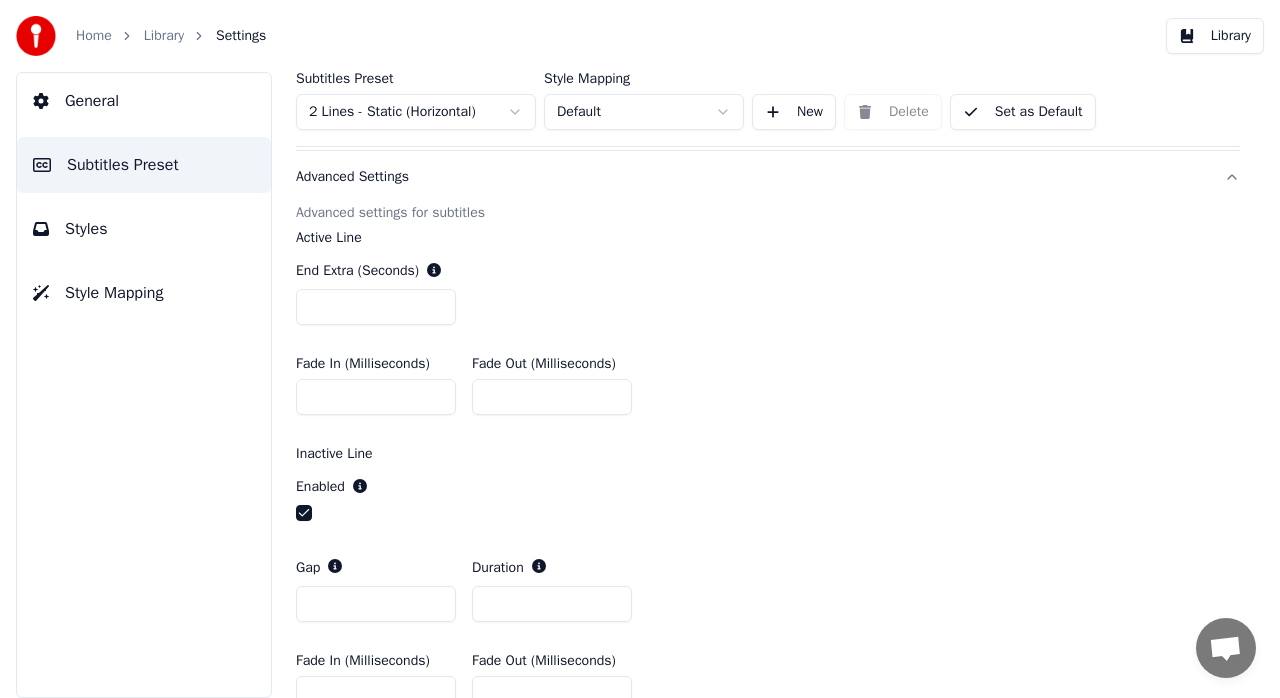 click on "Styles" at bounding box center (86, 229) 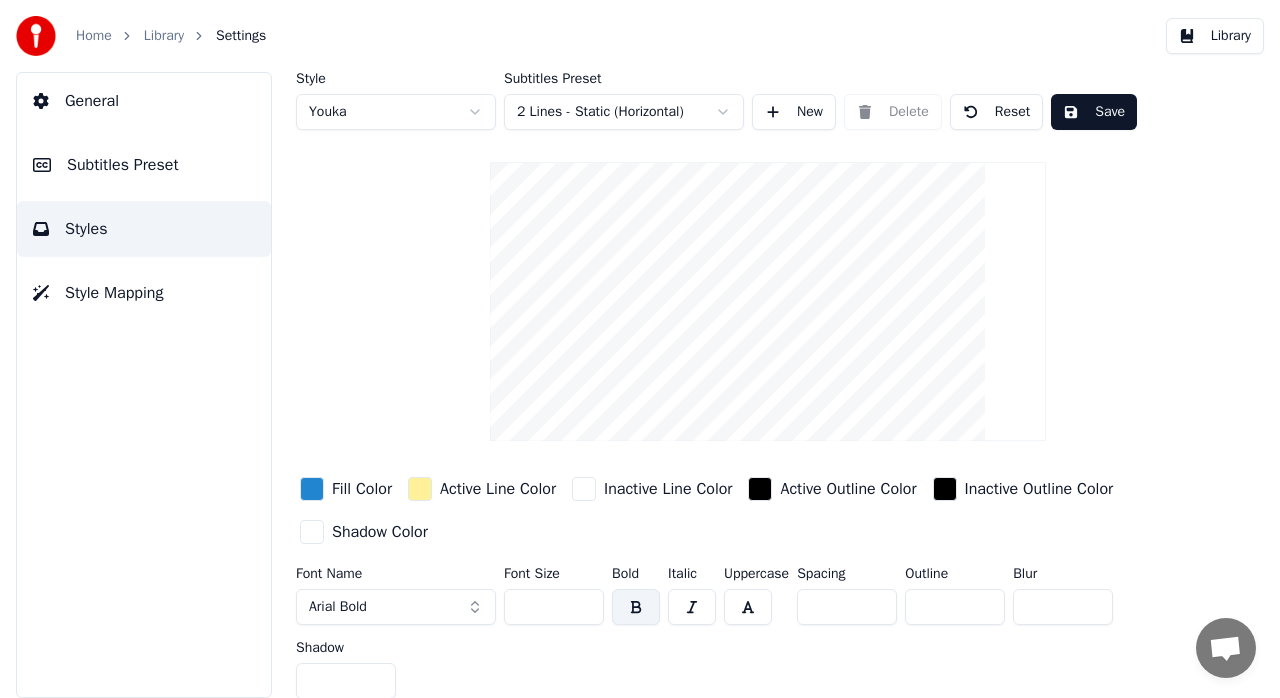 scroll, scrollTop: 6, scrollLeft: 0, axis: vertical 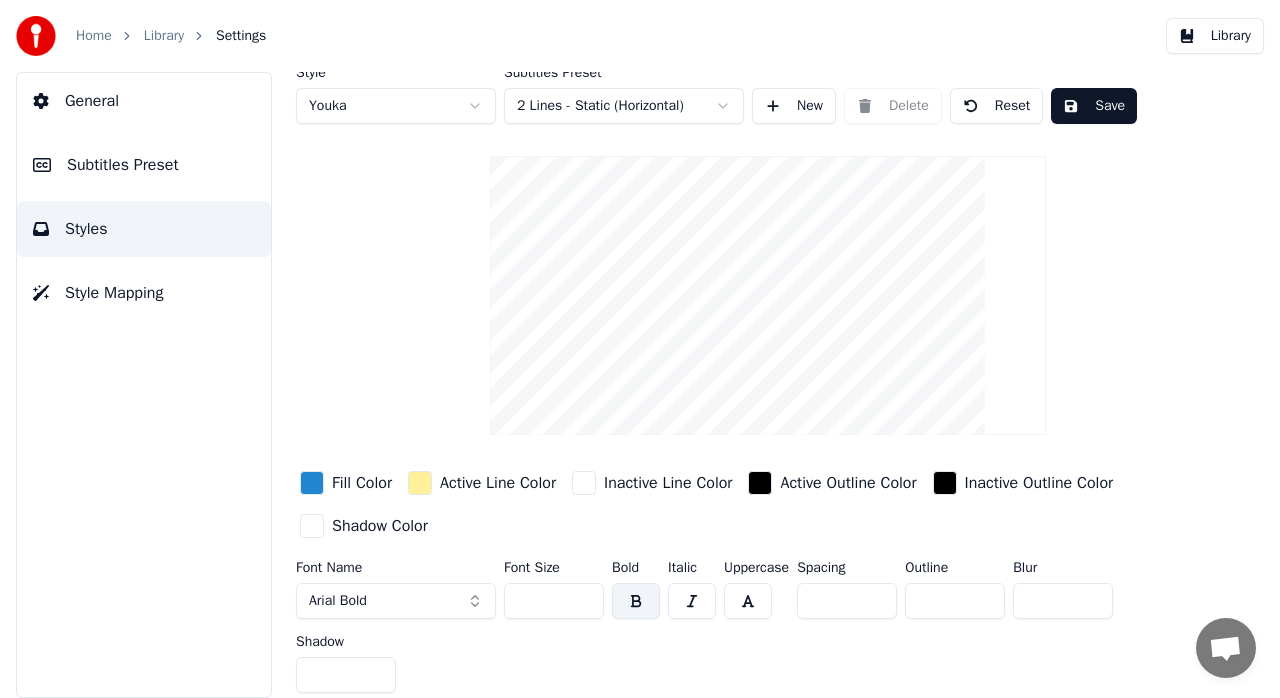 click on "Style Mapping" at bounding box center [114, 293] 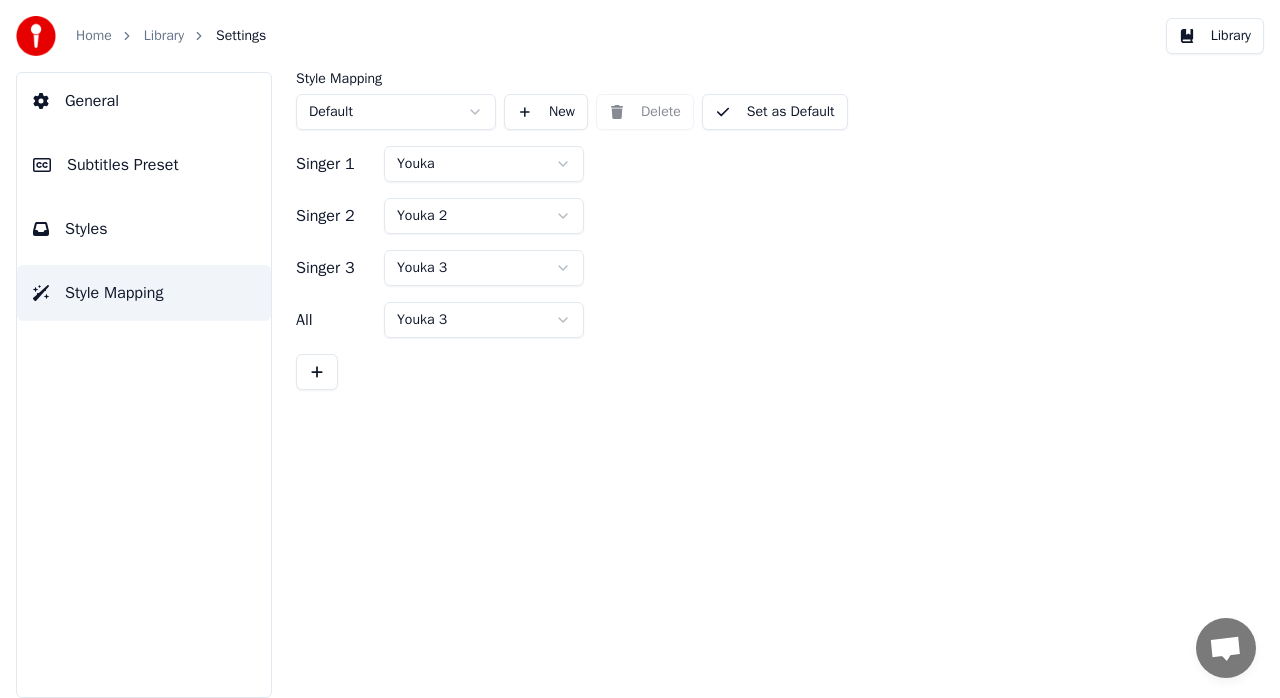 click on "Subtitles Preset" at bounding box center (123, 165) 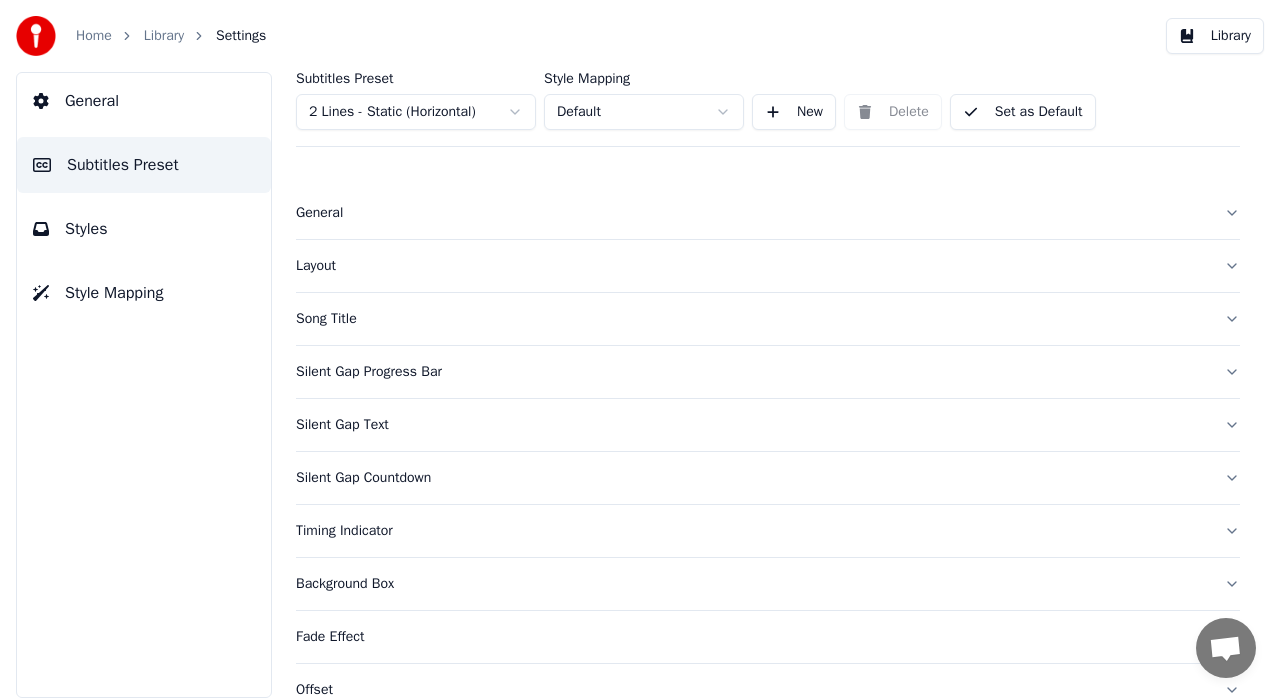 click on "Layout" at bounding box center [752, 266] 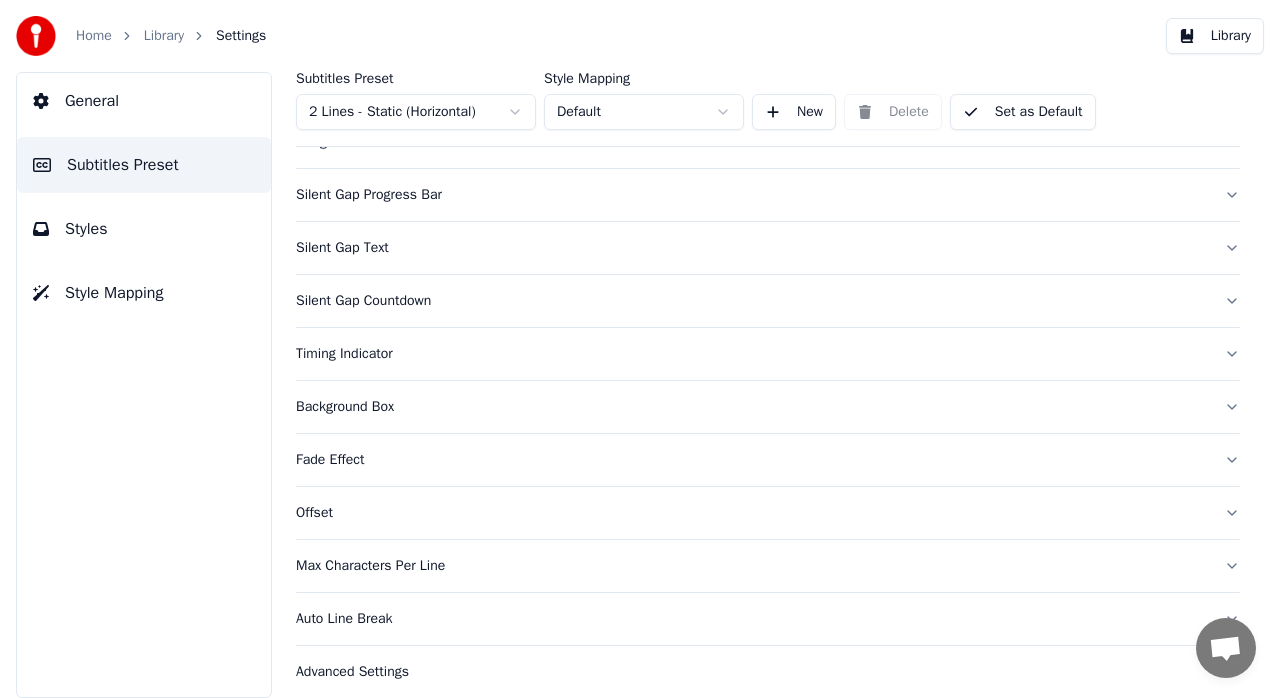 scroll, scrollTop: 844, scrollLeft: 0, axis: vertical 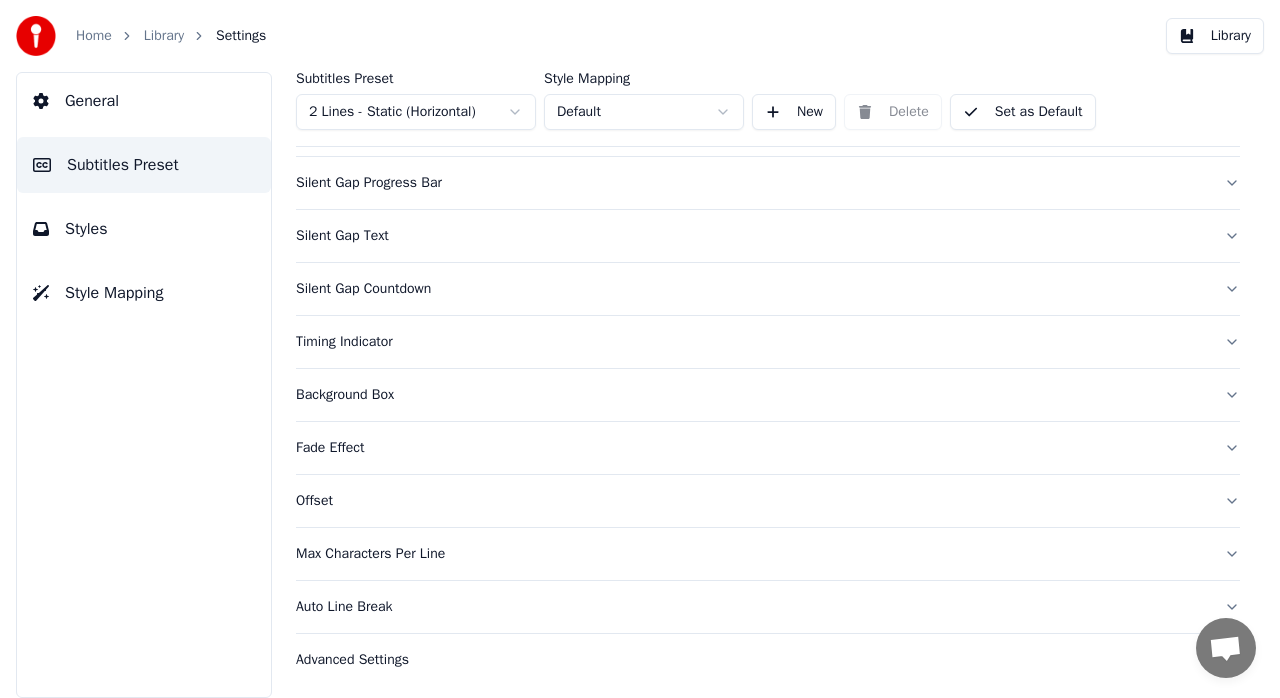 click on "General" at bounding box center (92, 101) 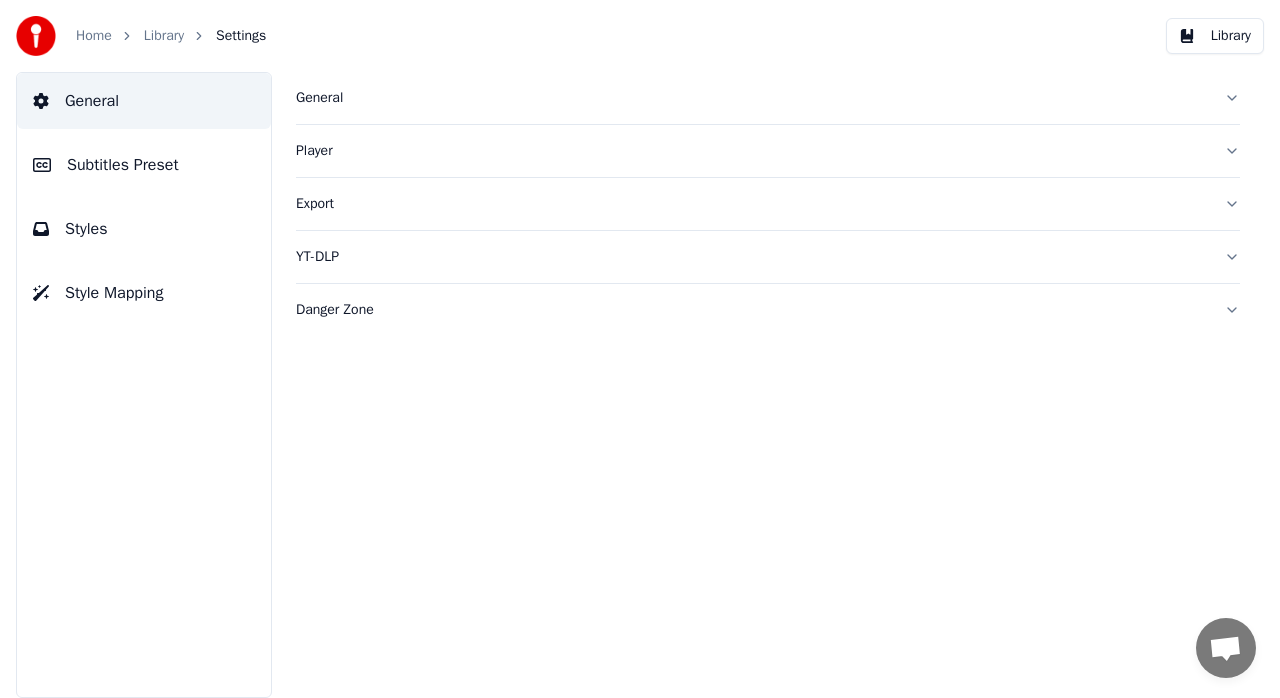 click on "Export" at bounding box center [752, 204] 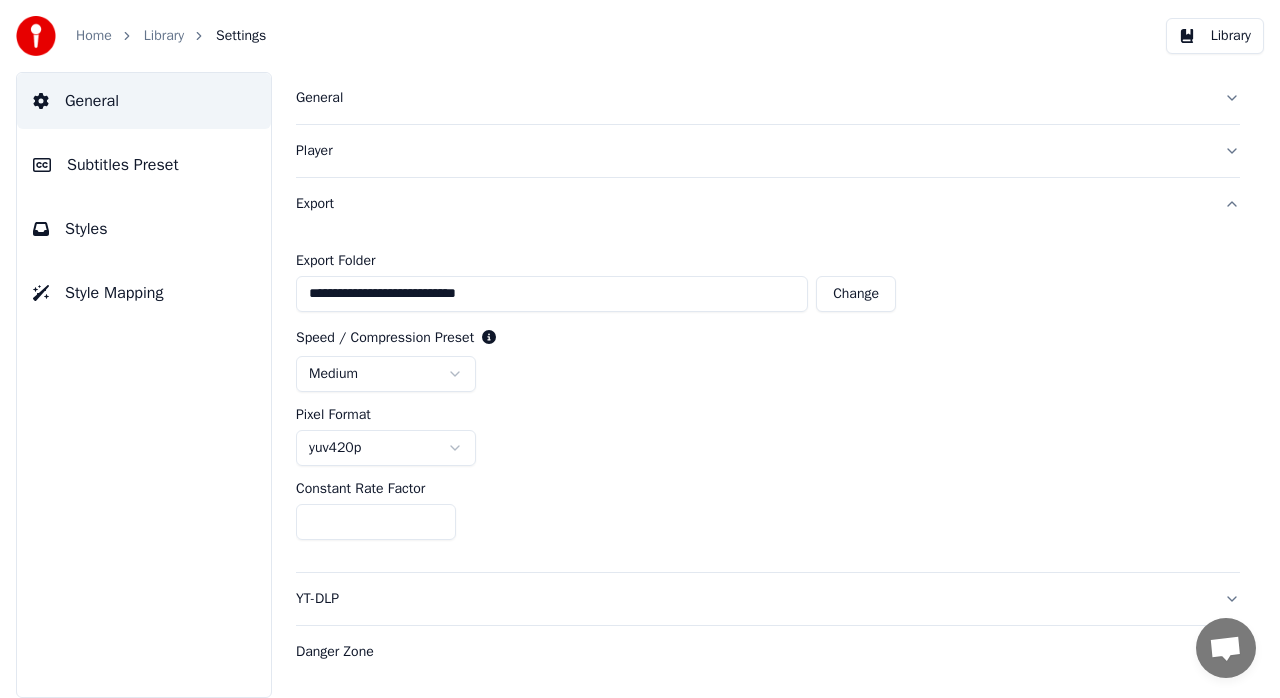 click on "YT-DLP" at bounding box center [752, 599] 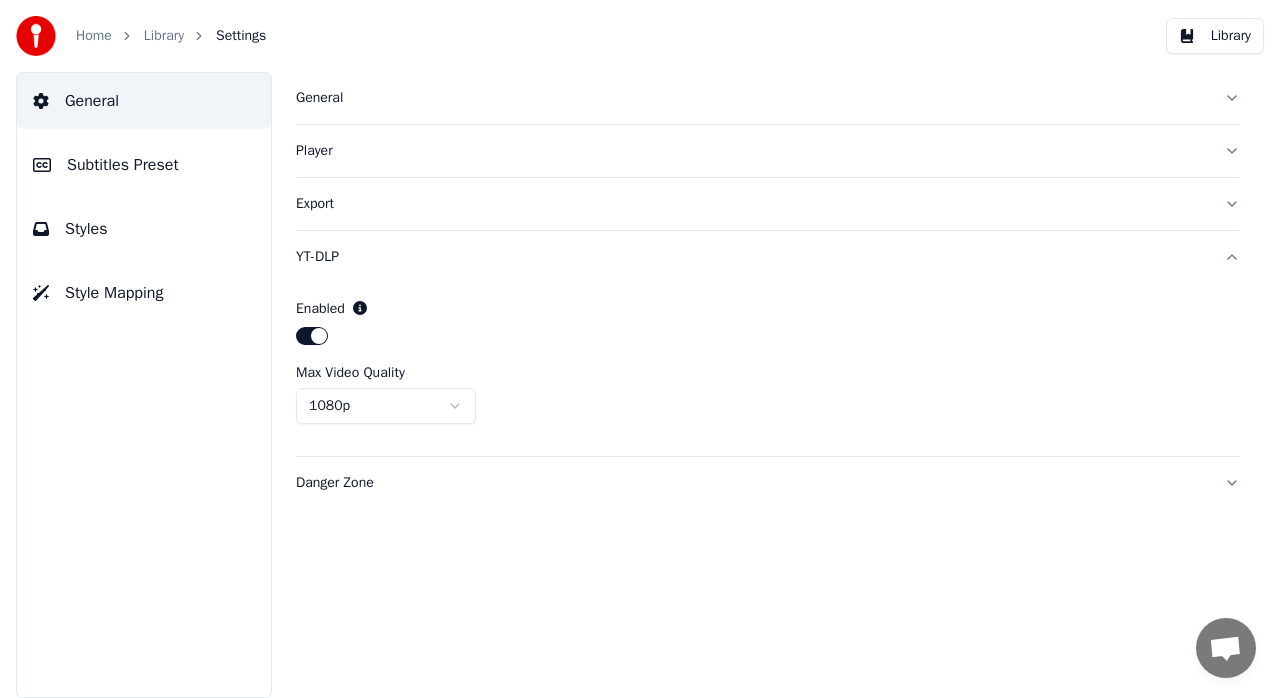 click on "Danger Zone" at bounding box center [752, 483] 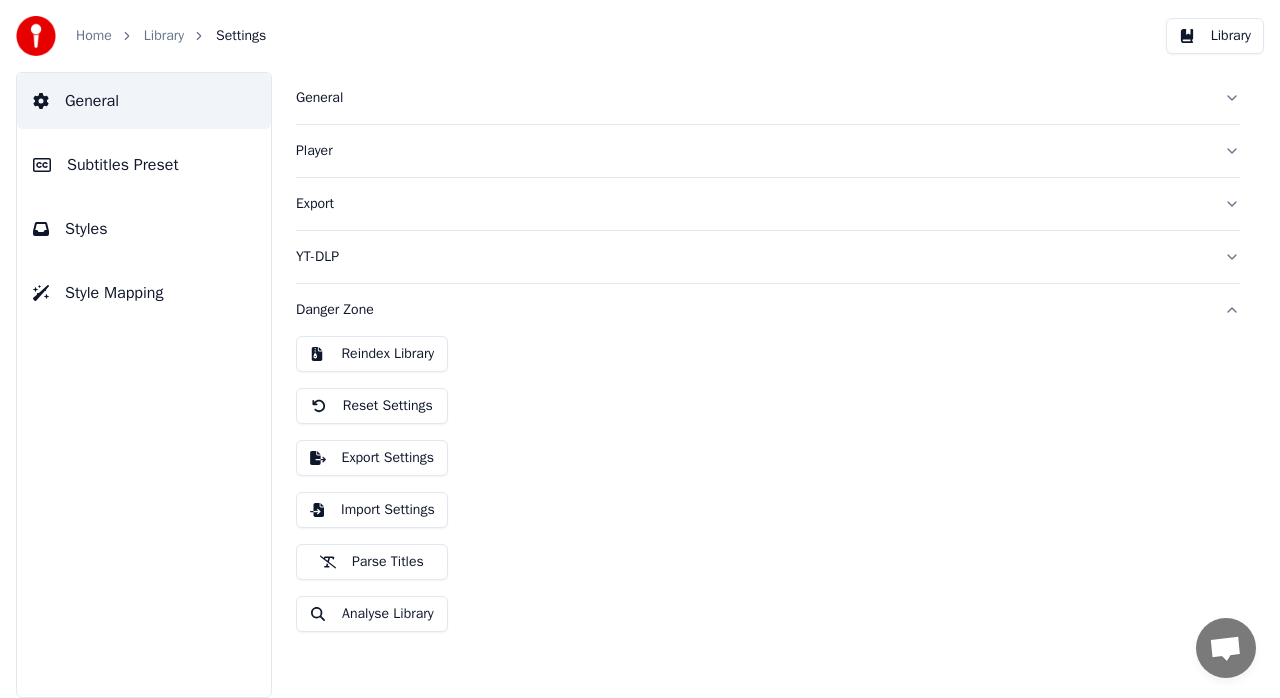 click on "Export Settings" at bounding box center [372, 458] 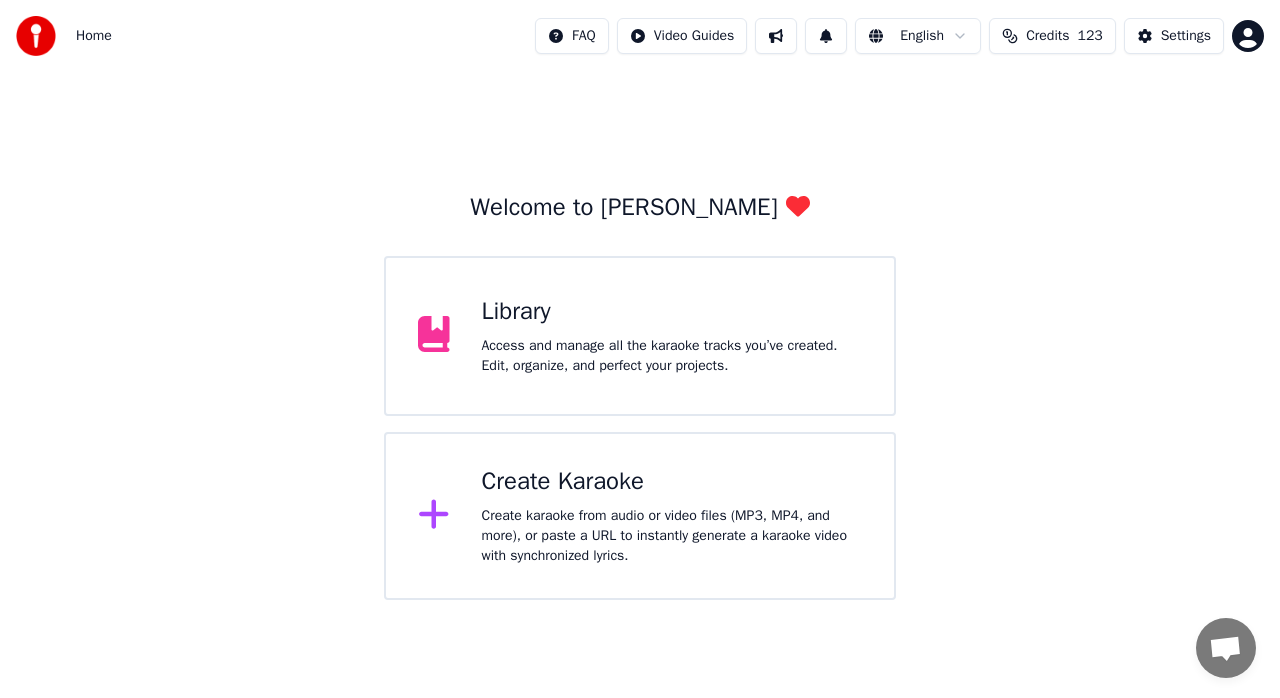 click at bounding box center [826, 36] 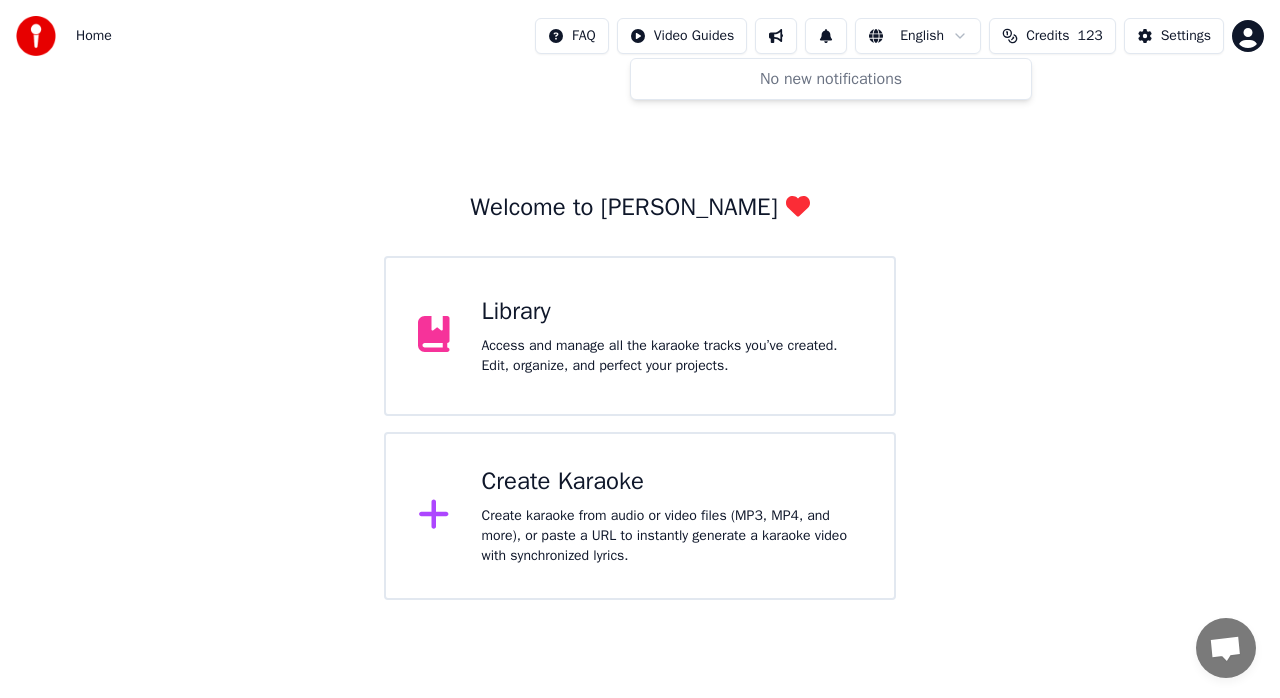 click at bounding box center (776, 36) 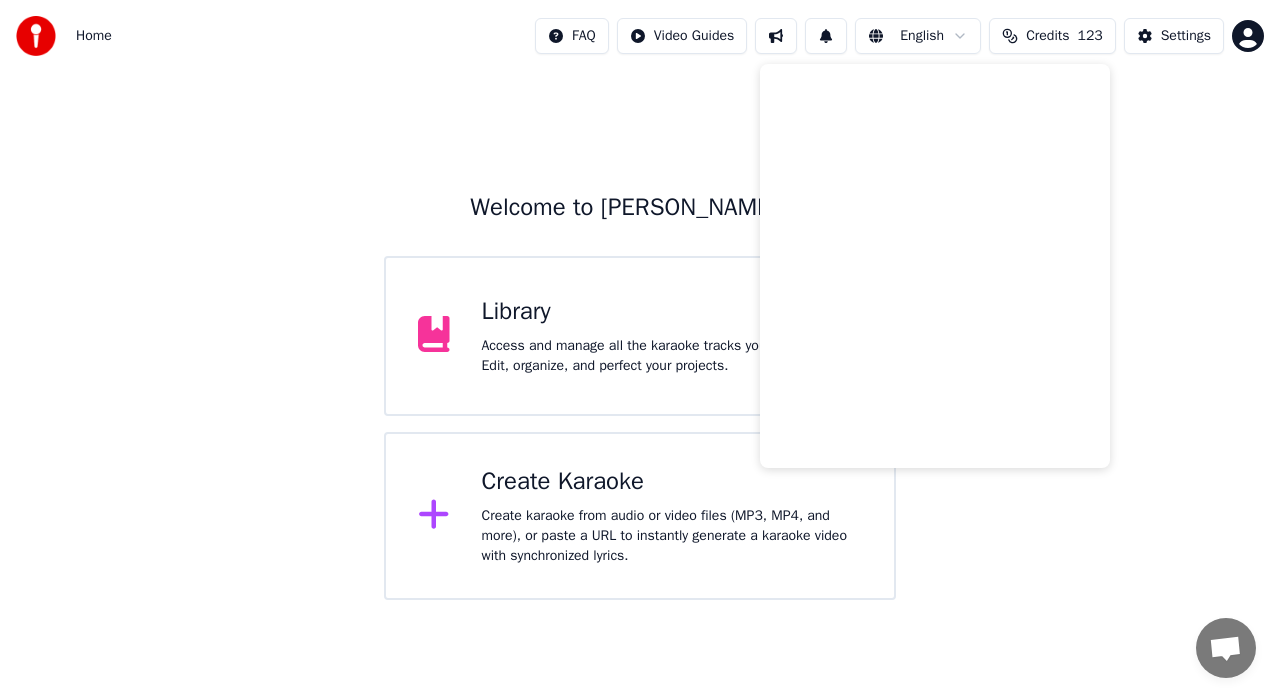 click on "Welcome to Youka Library Access and manage all the karaoke tracks you’ve created. Edit, organize, and perfect your projects. Create Karaoke Create karaoke from audio or video files (MP3, MP4, and more), or paste a URL to instantly generate a karaoke video with synchronized lyrics." at bounding box center [640, 336] 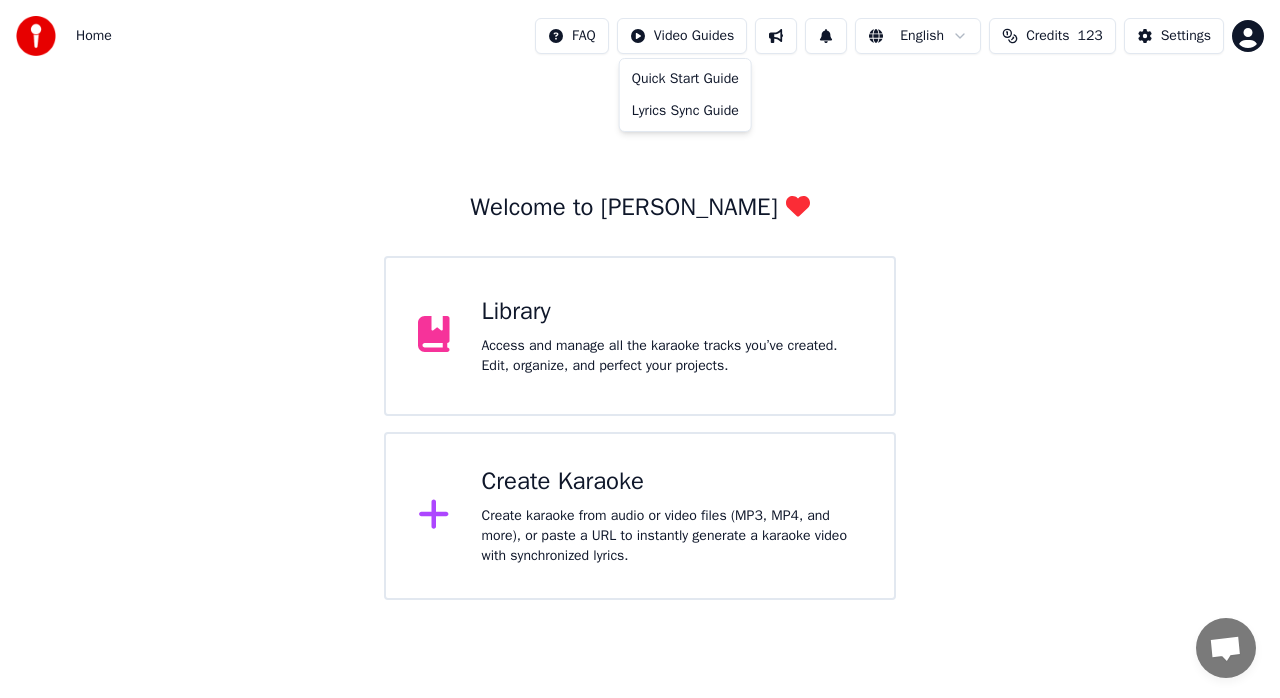 click on "Home FAQ Video Guides English Credits 123 Settings Welcome to Youka Library Access and manage all the karaoke tracks you’ve created. Edit, organize, and perfect your projects. Create Karaoke Create karaoke from audio or video files (MP3, MP4, and more), or paste a URL to instantly generate a karaoke video with synchronized lyrics. Chat [PERSON_NAME] from Youka Desktop More channels Continue on Email Network offline. Reconnecting... No messages can be received or sent for now. Youka Desktop Hello! How can I help you?  [DATE] purchased monthly basic subscription with paypal but credits not showing [DATE] no credits [DATE] [DATE] no credits [DATE] [DATE] [PERSON_NAME] Please logout then login using your PayPal email address [DATE] Send a file Insert an emoji Send a file Audio message We run on Crisp Quick Start Guide Lyrics Sync Guide" at bounding box center (640, 300) 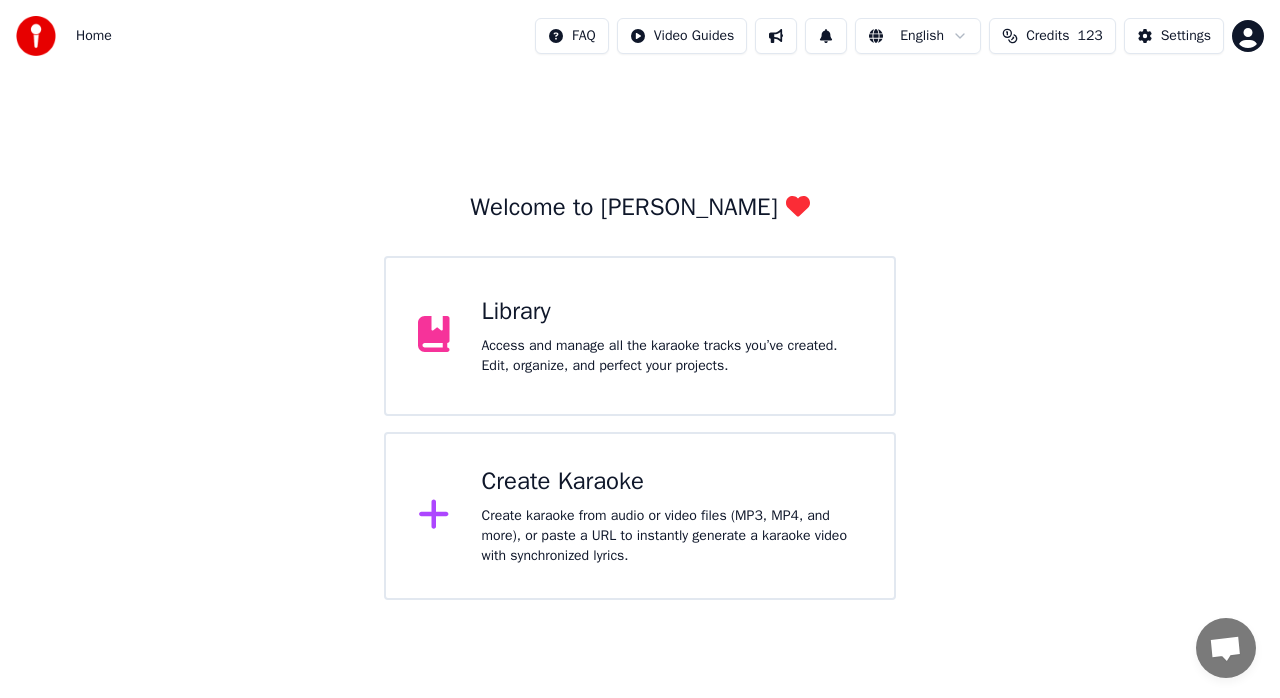 click at bounding box center [776, 36] 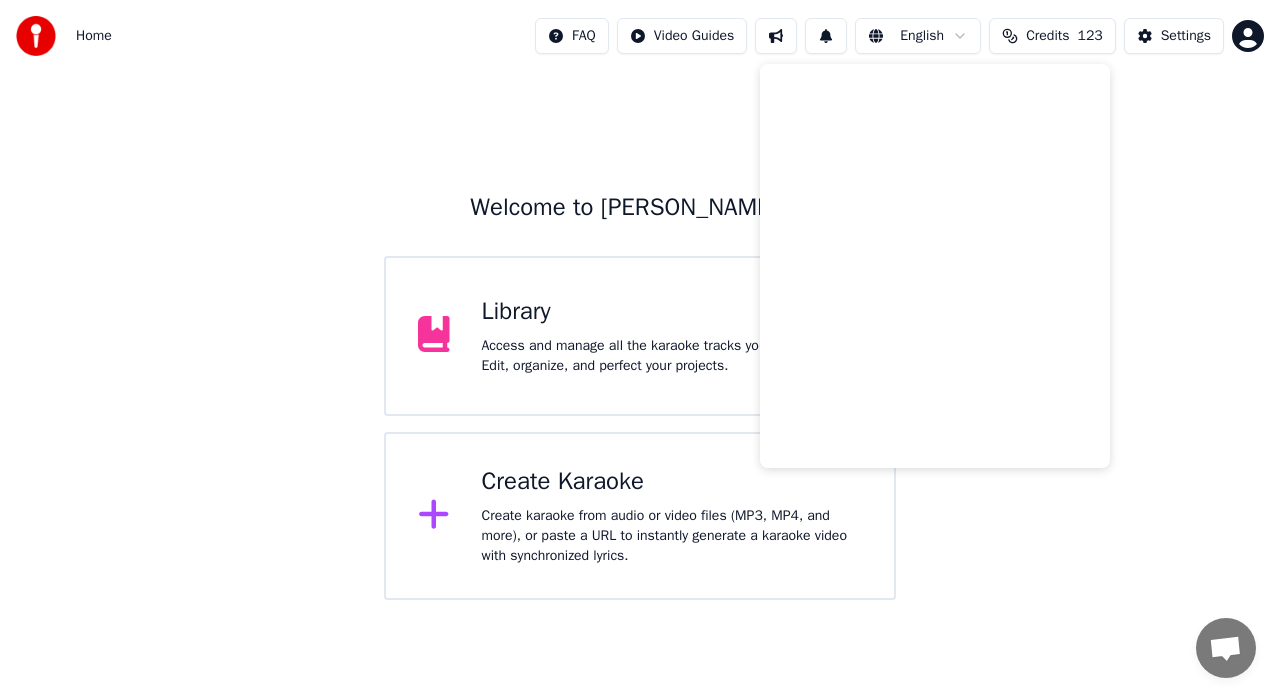 click at bounding box center [776, 36] 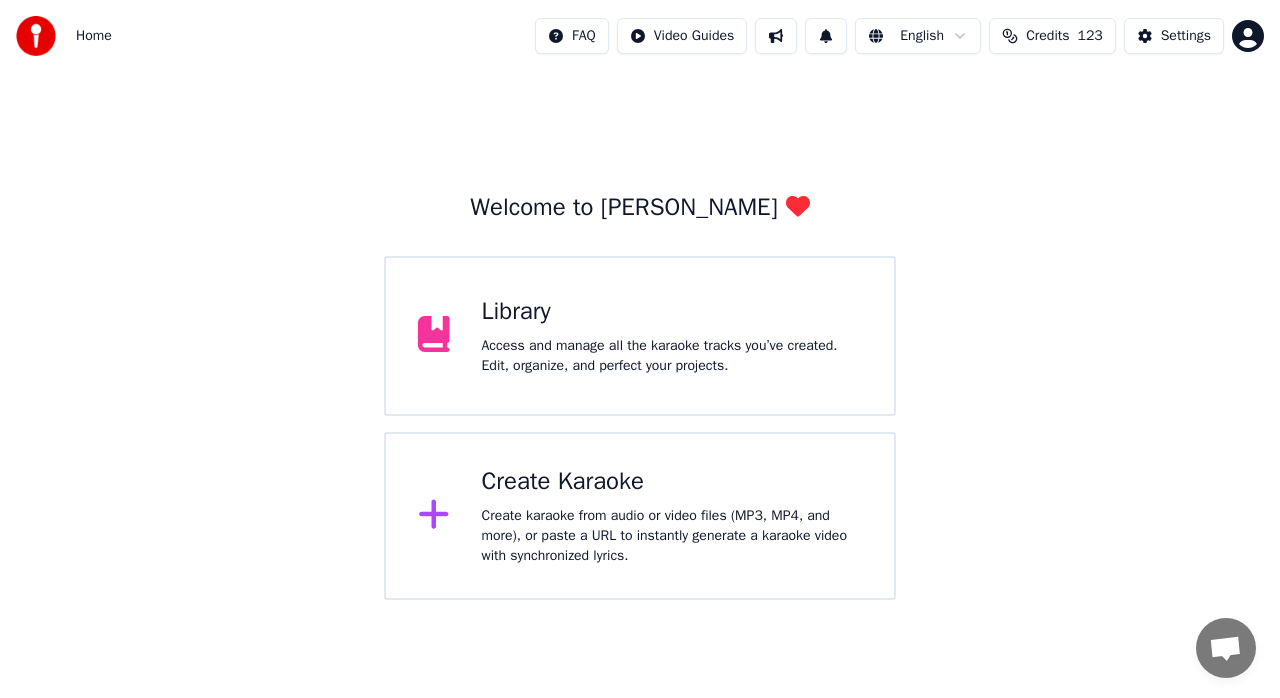 click at bounding box center [826, 36] 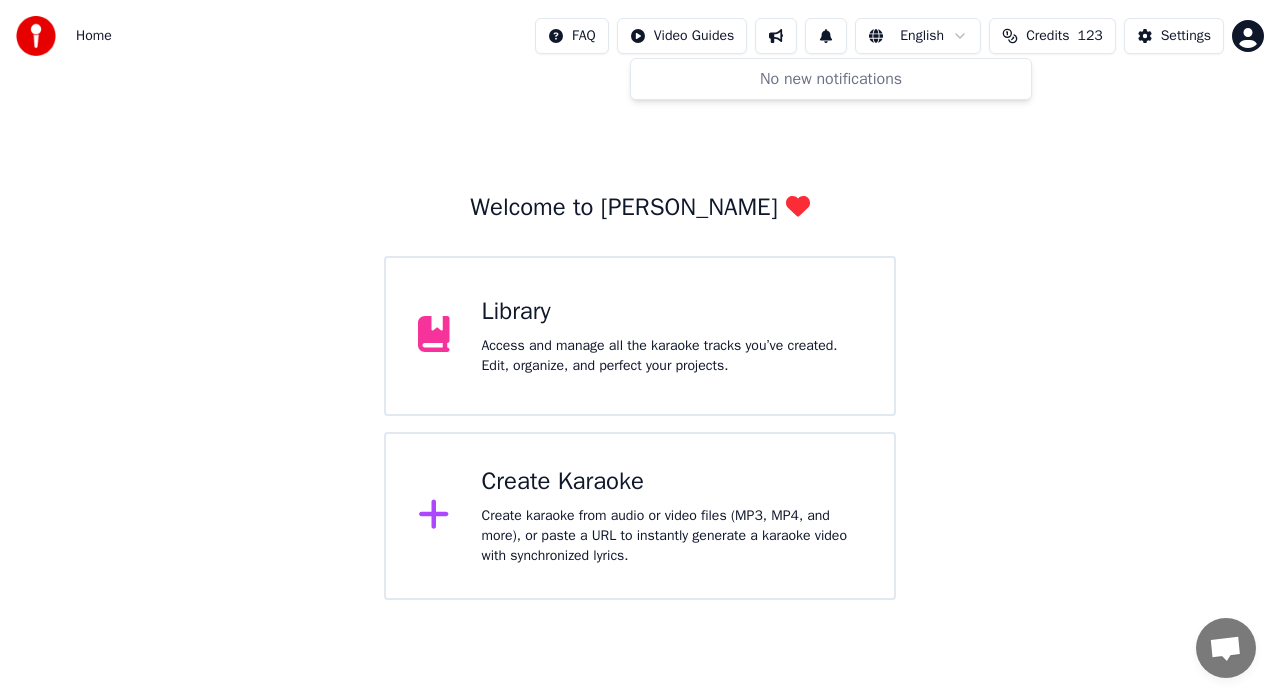 click at bounding box center (826, 36) 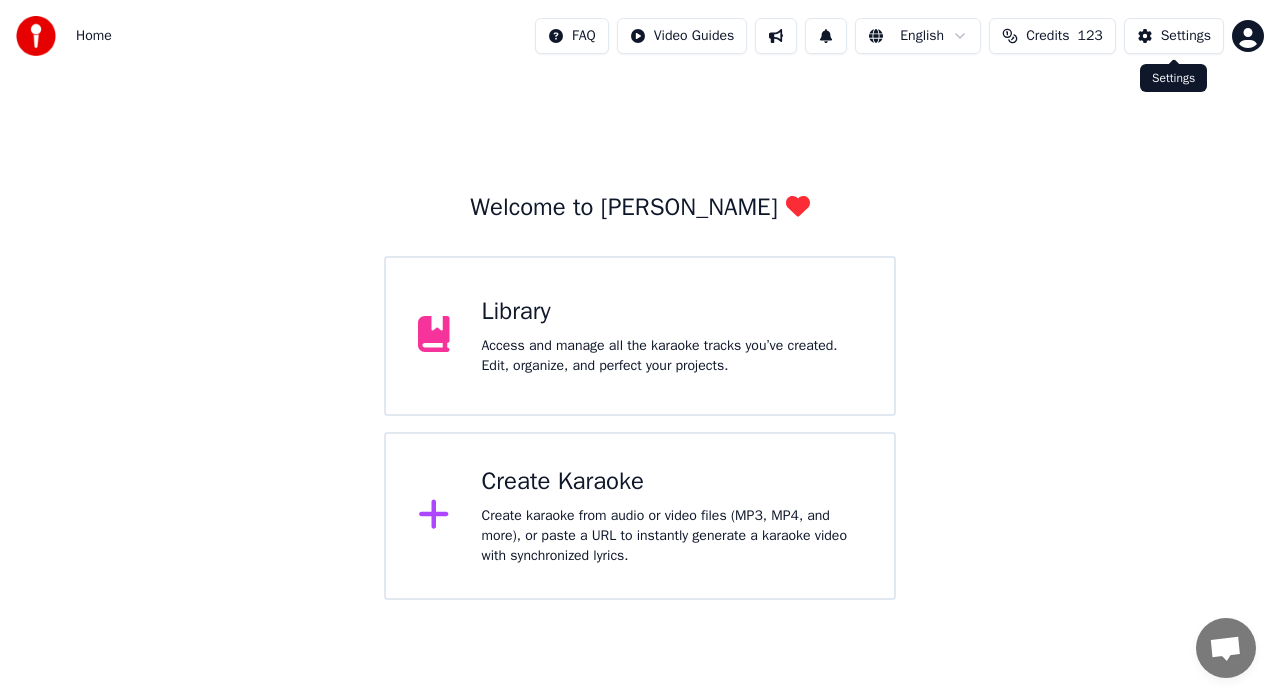 click on "Settings" at bounding box center [1186, 36] 